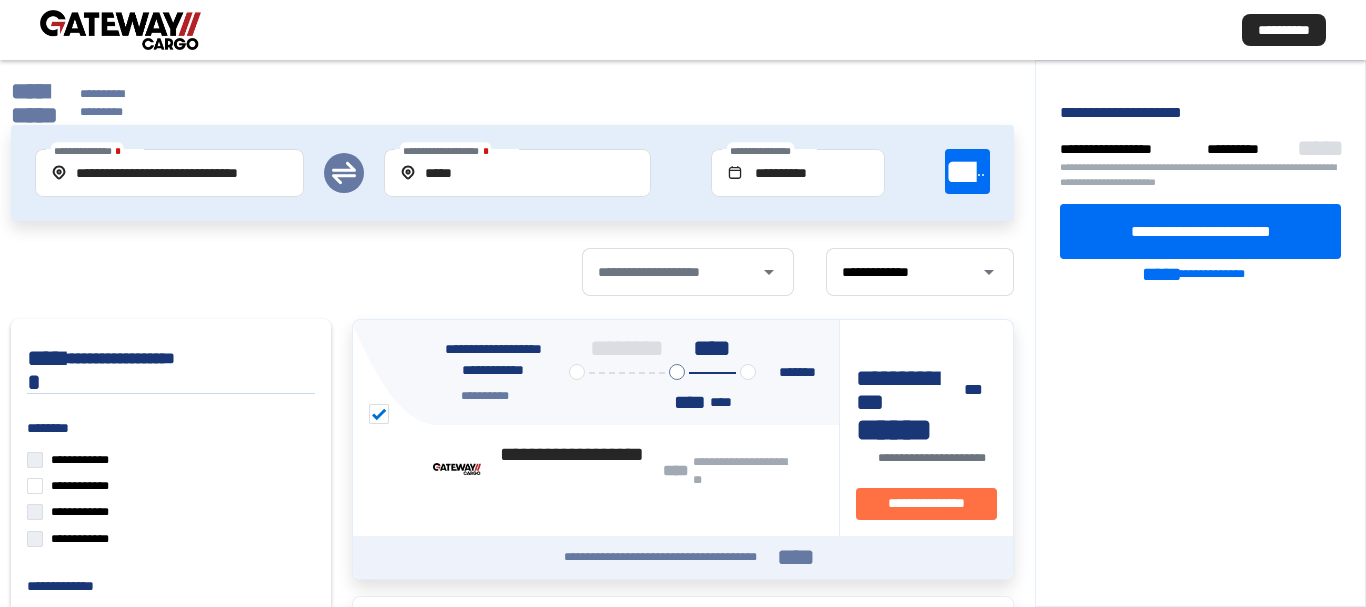 scroll, scrollTop: 0, scrollLeft: 0, axis: both 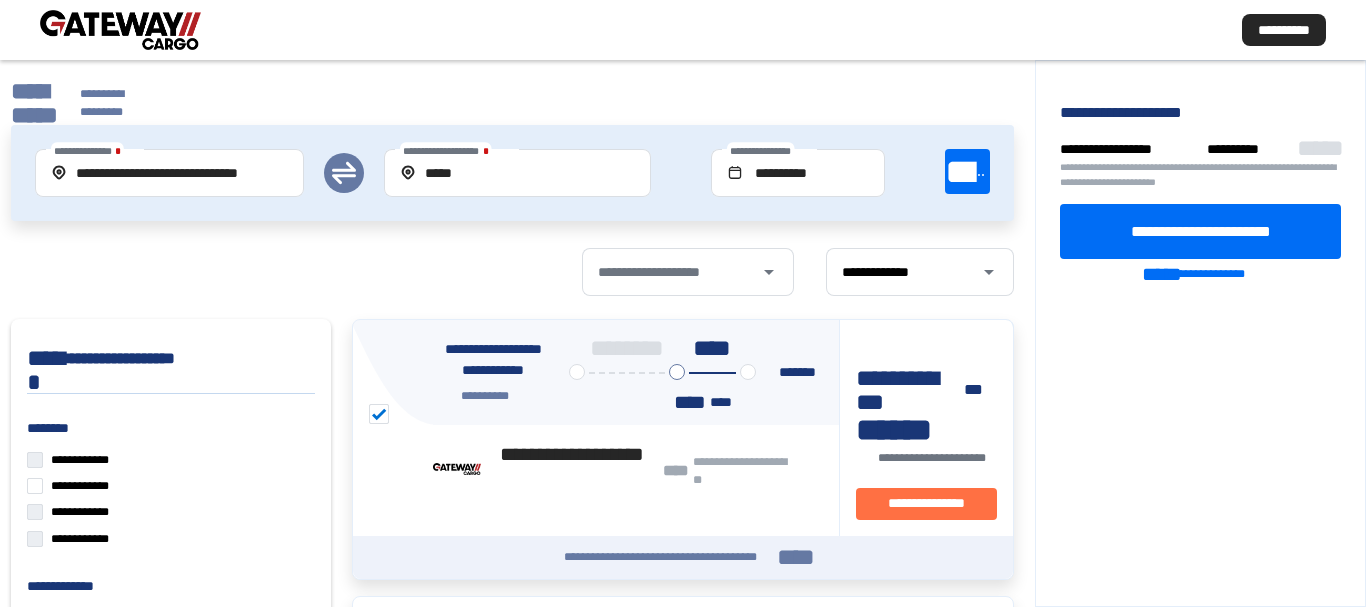 click at bounding box center [120, 30] 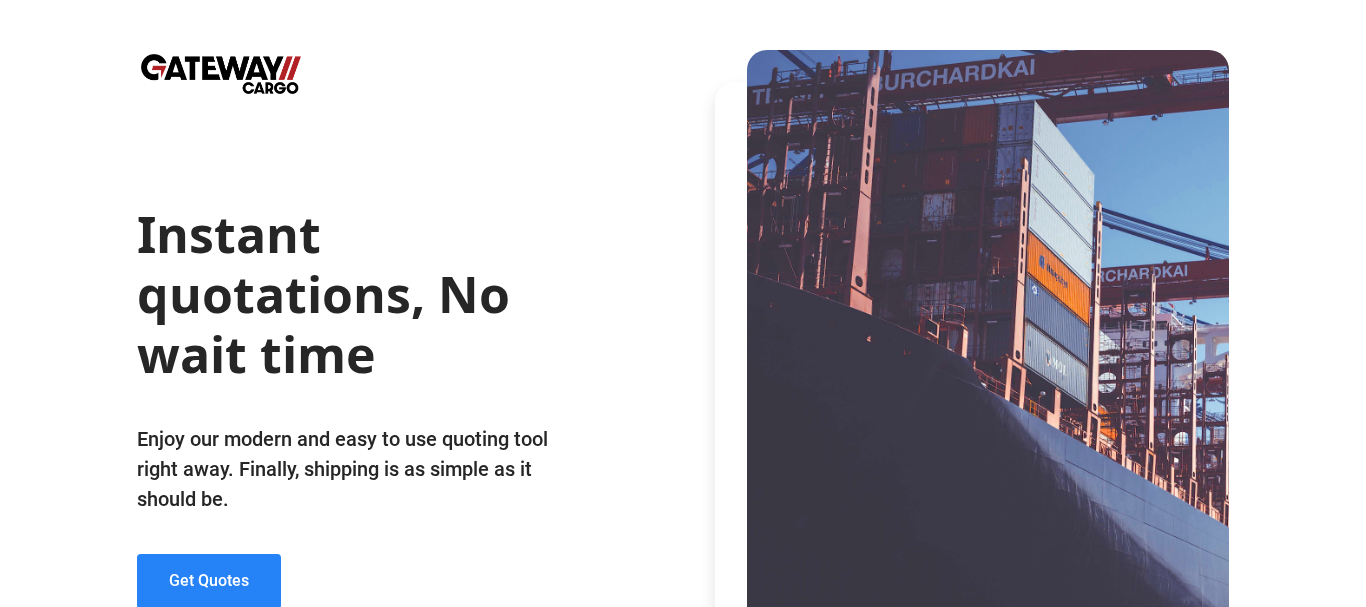 click on "Get Quotes" 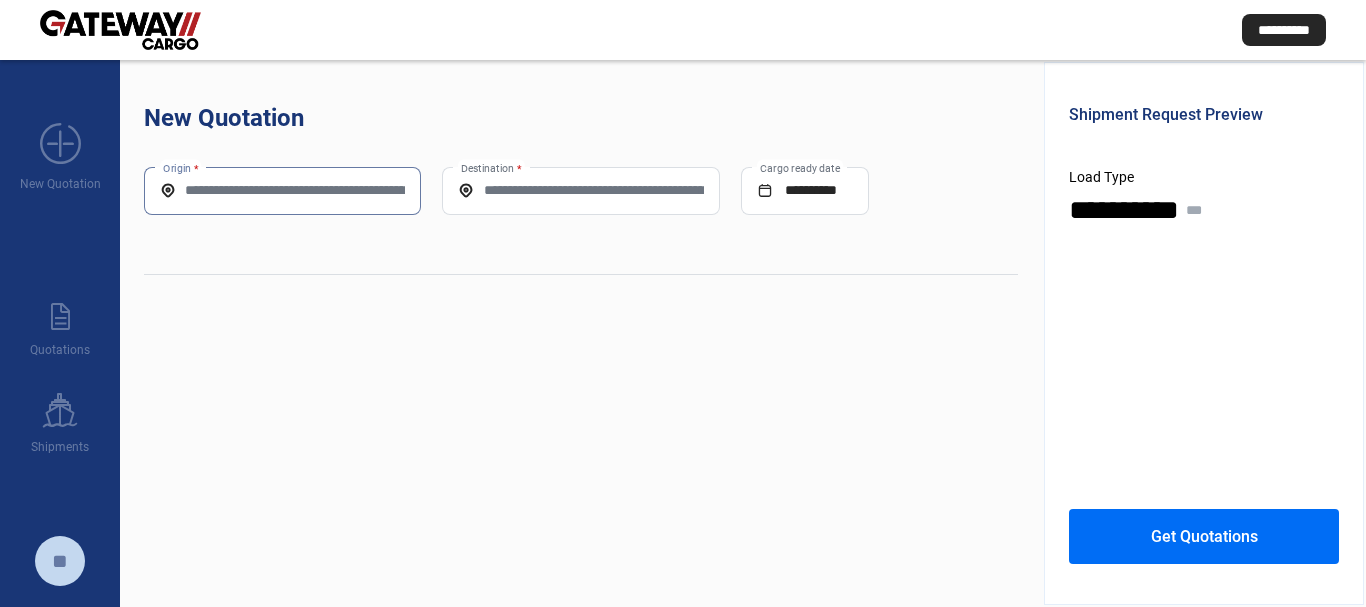 click on "Origin *" at bounding box center (282, 190) 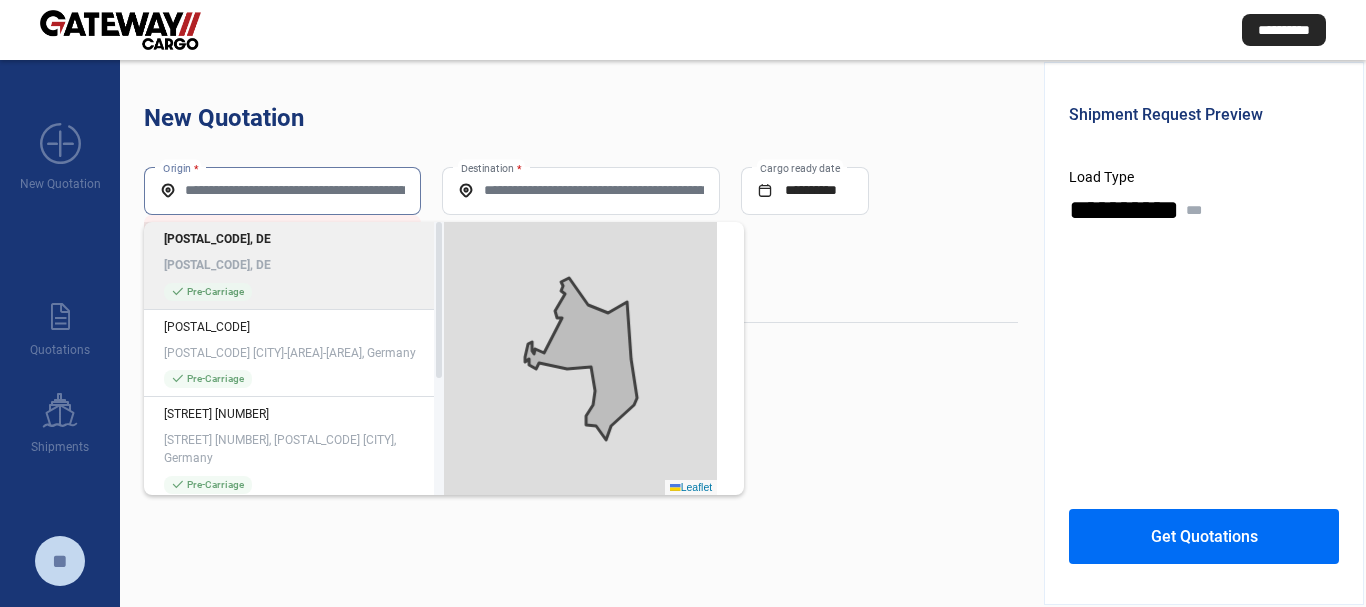 paste on "*****" 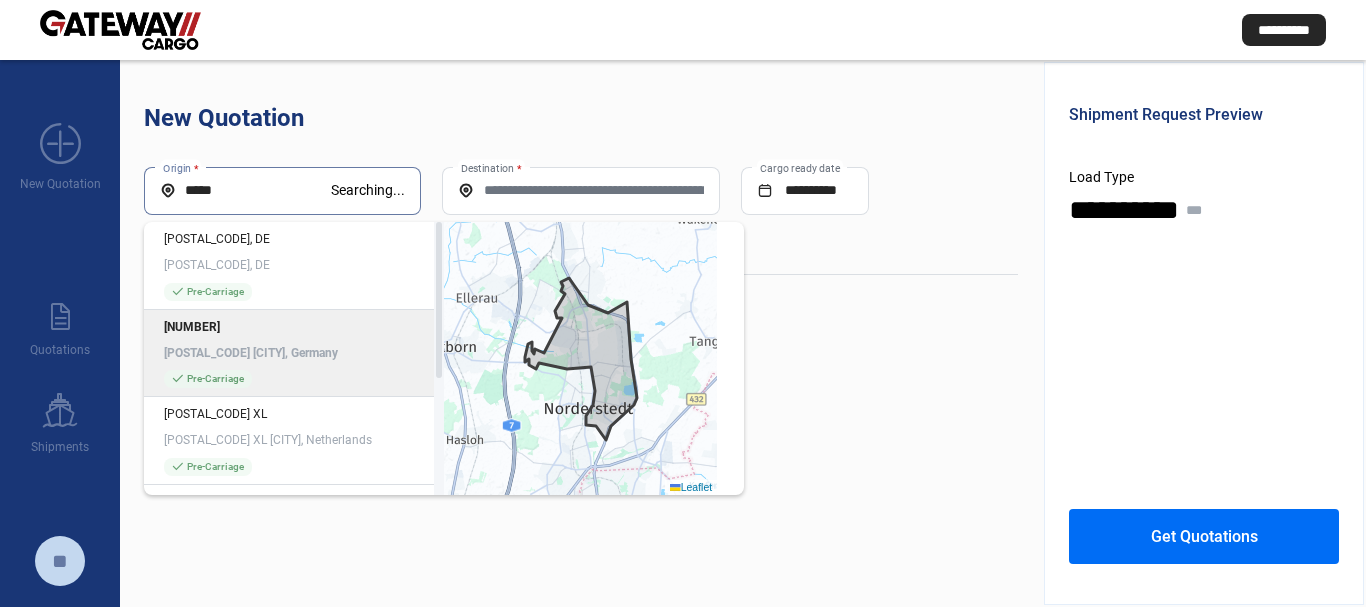 click on "[POSTAL_CODE] [CITY], Germany" 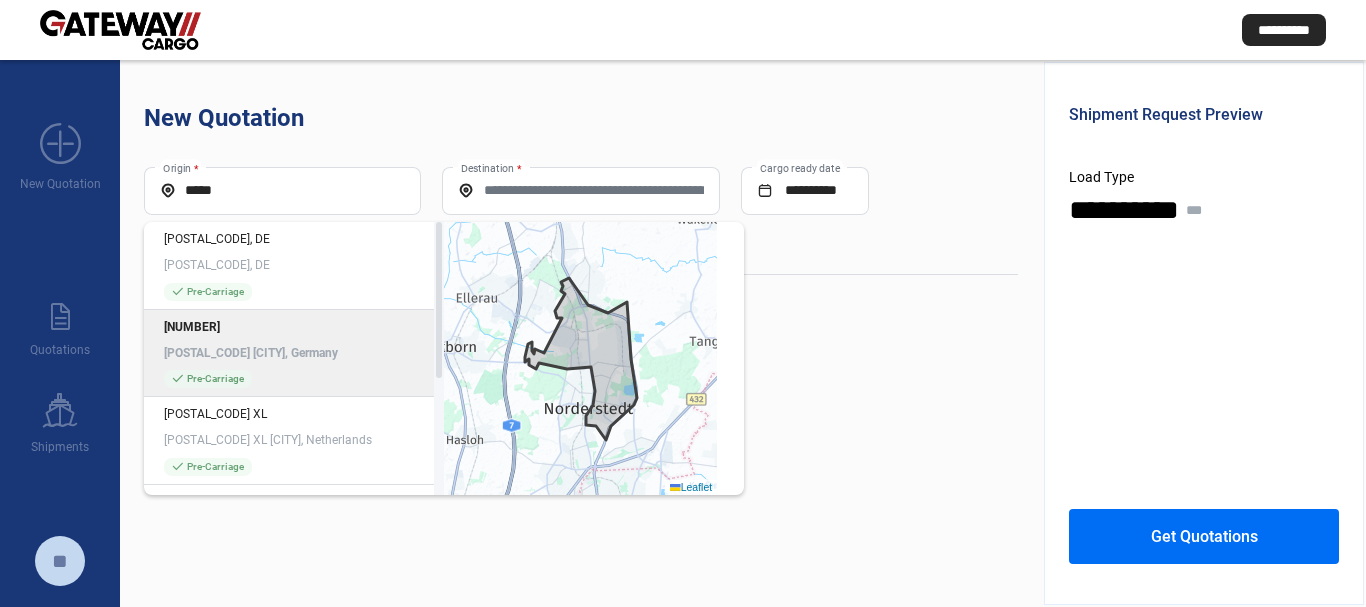 type on "**********" 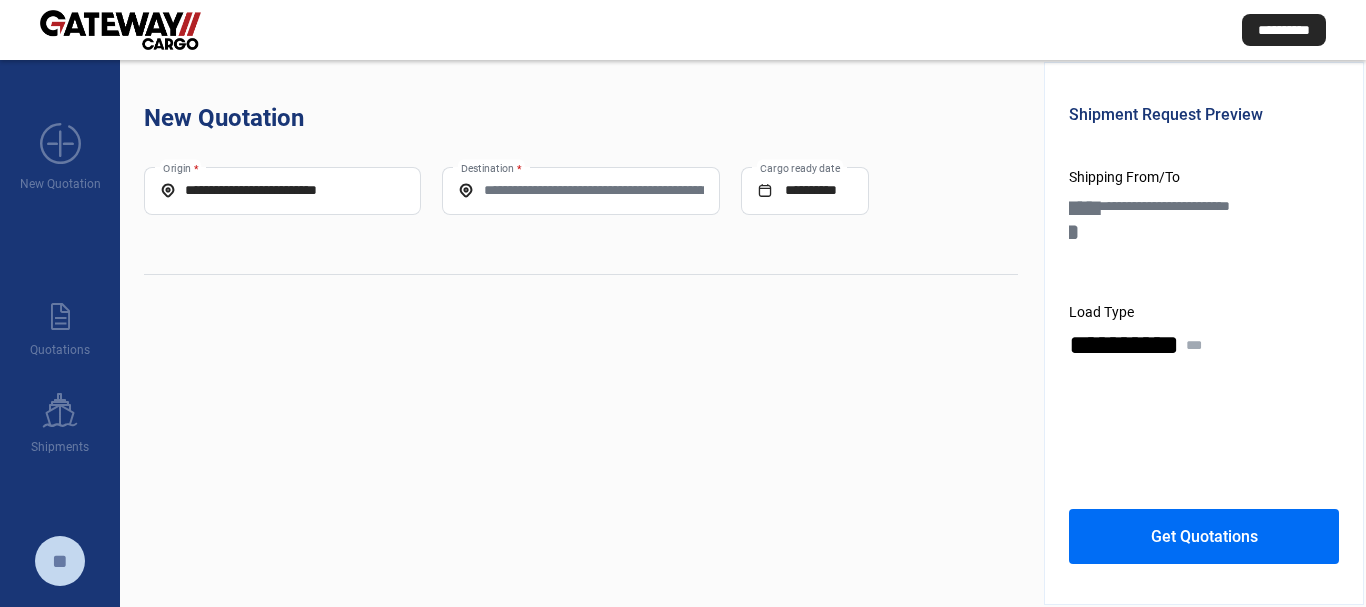 click on "Destination *" at bounding box center [580, 190] 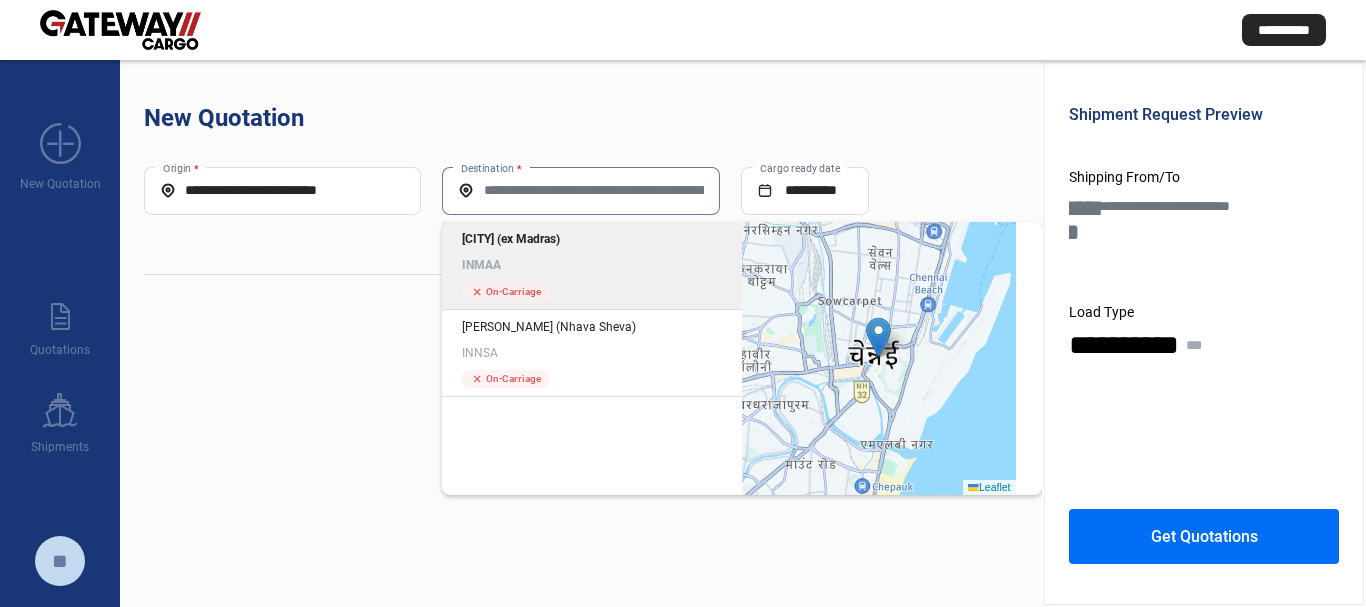 click on "[CITY] (ex Madras) INMAA cross On-Carriage" 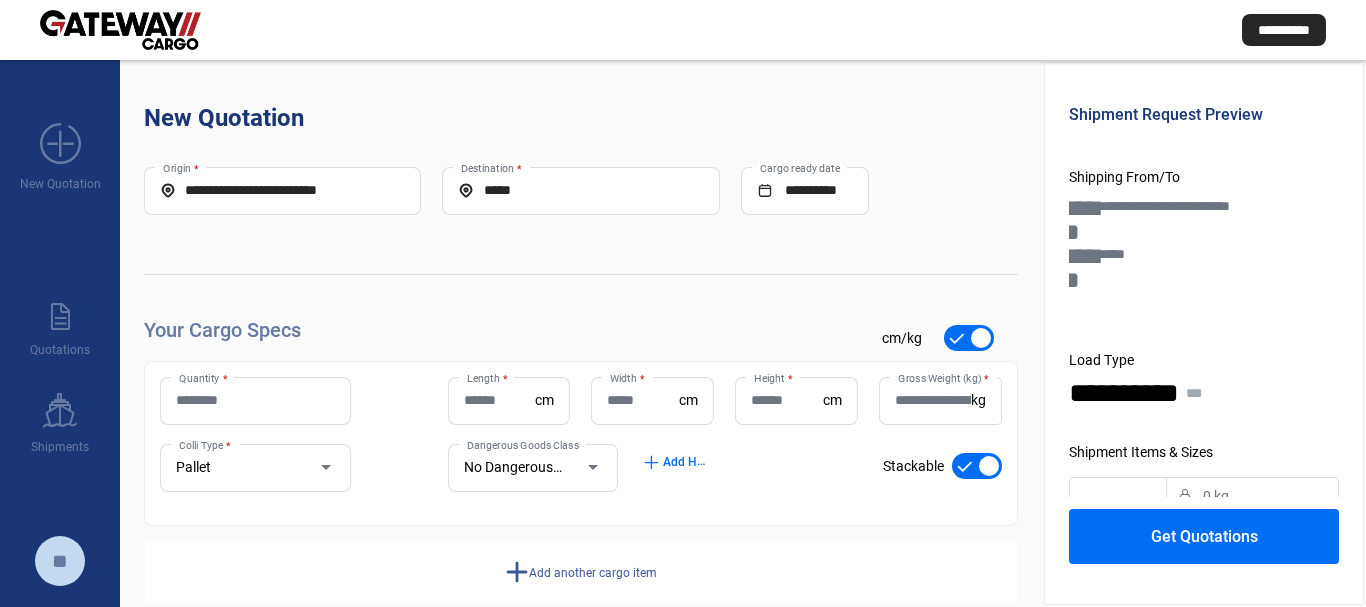 click on "Quantity *" 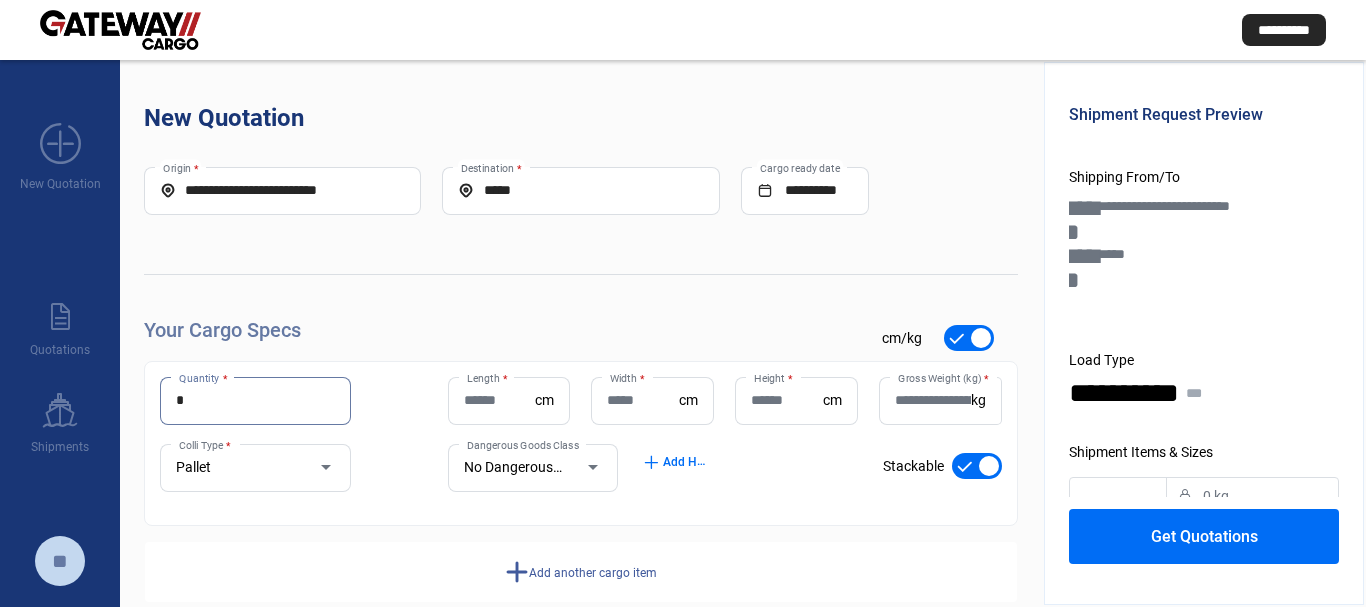 type on "*" 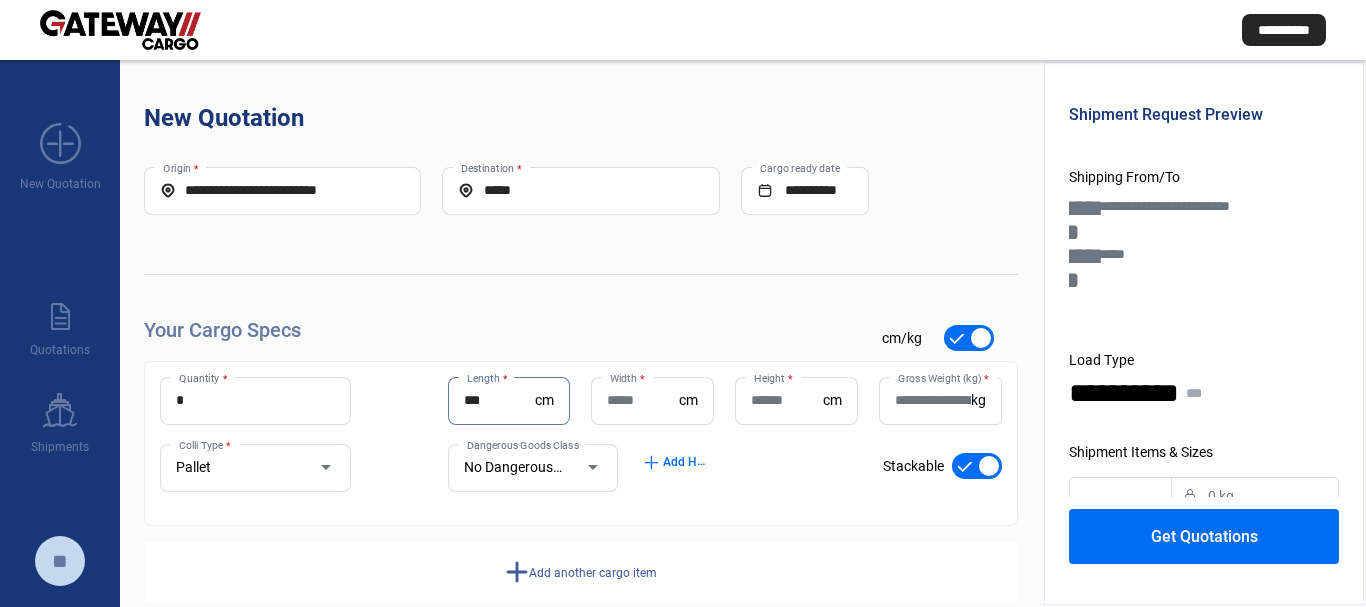 type on "***" 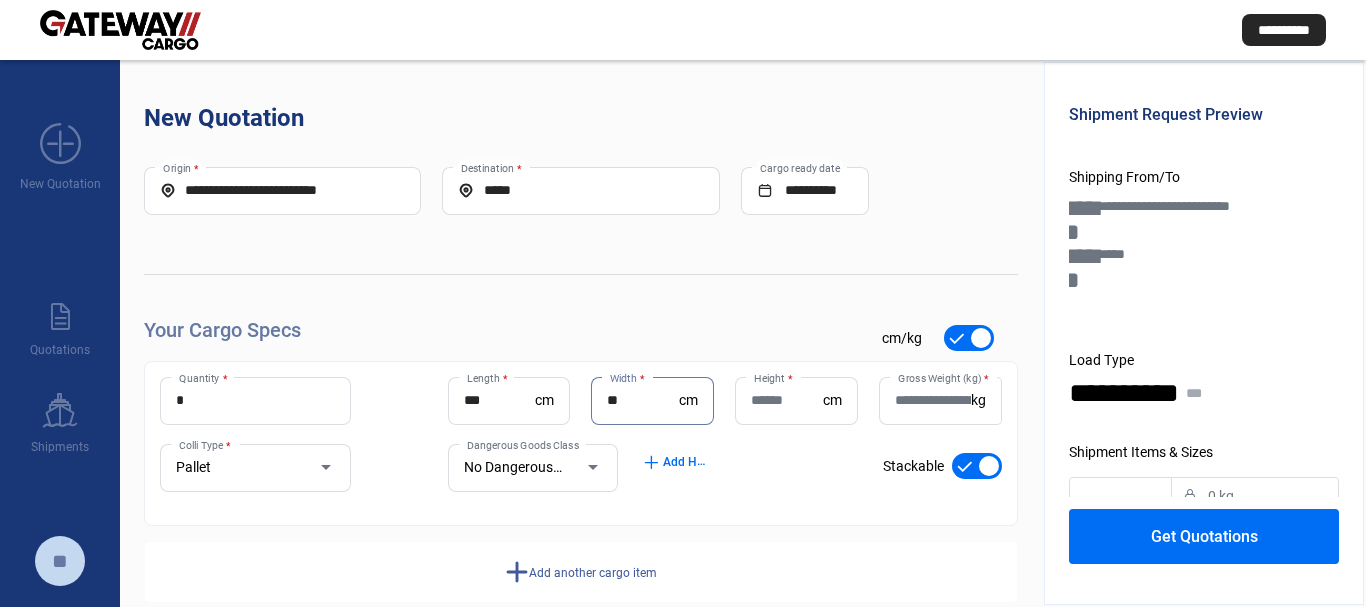 type on "**" 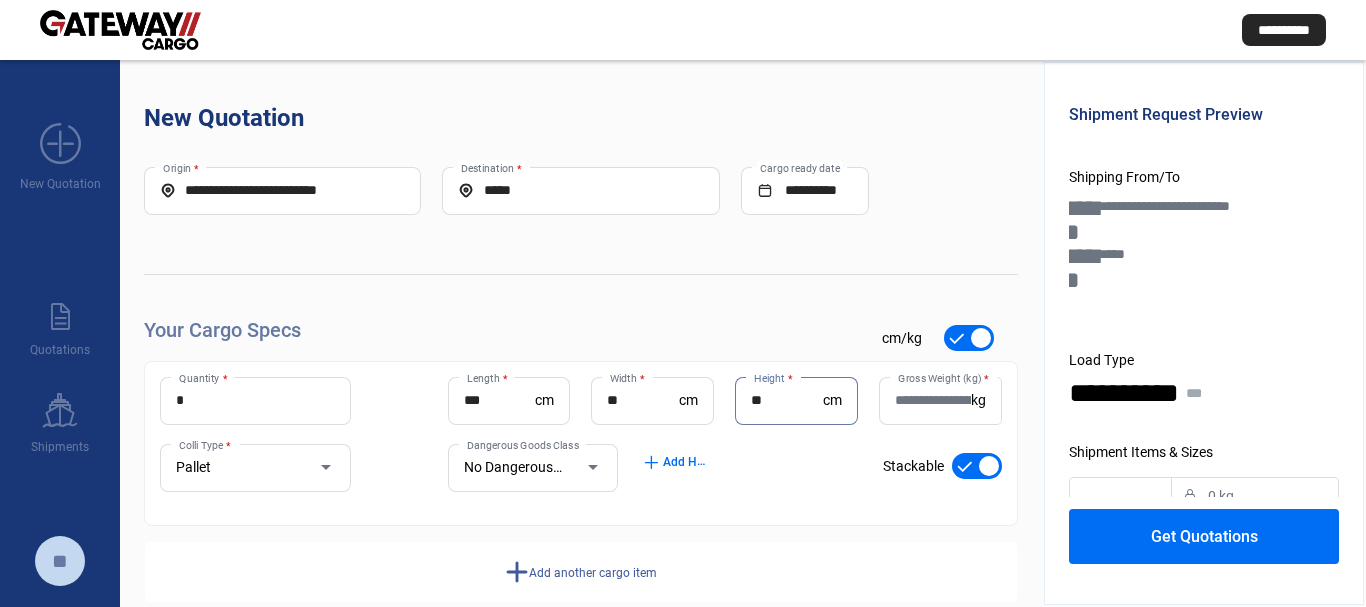 type on "**" 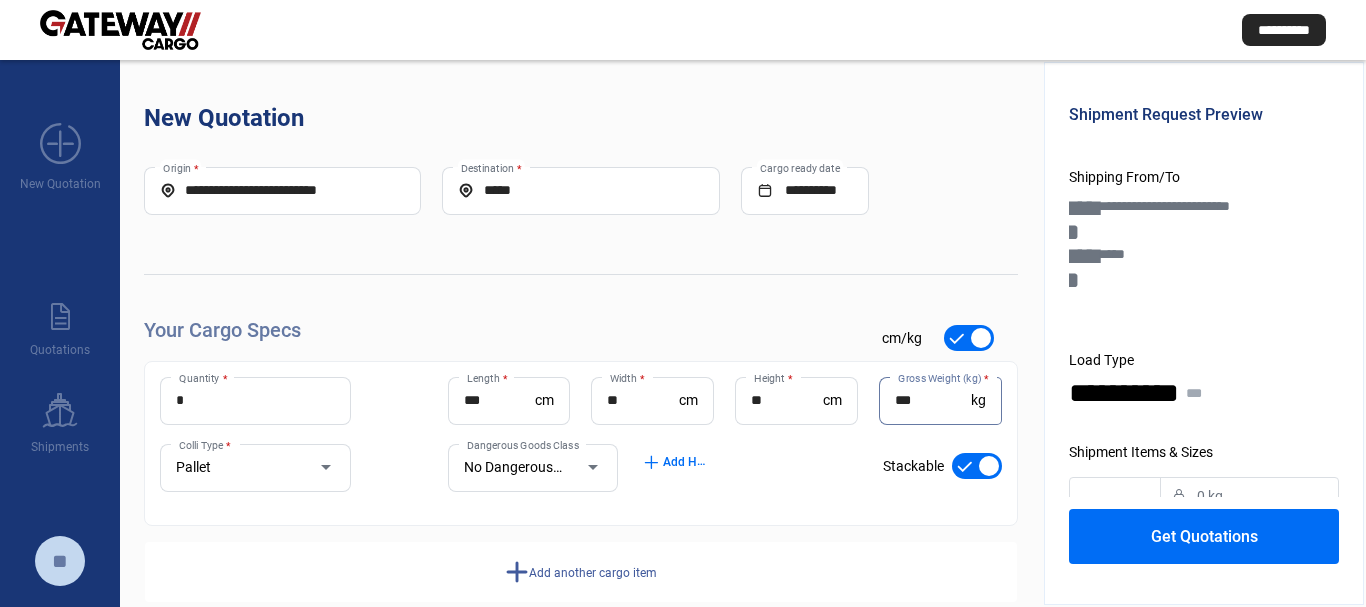 type on "***" 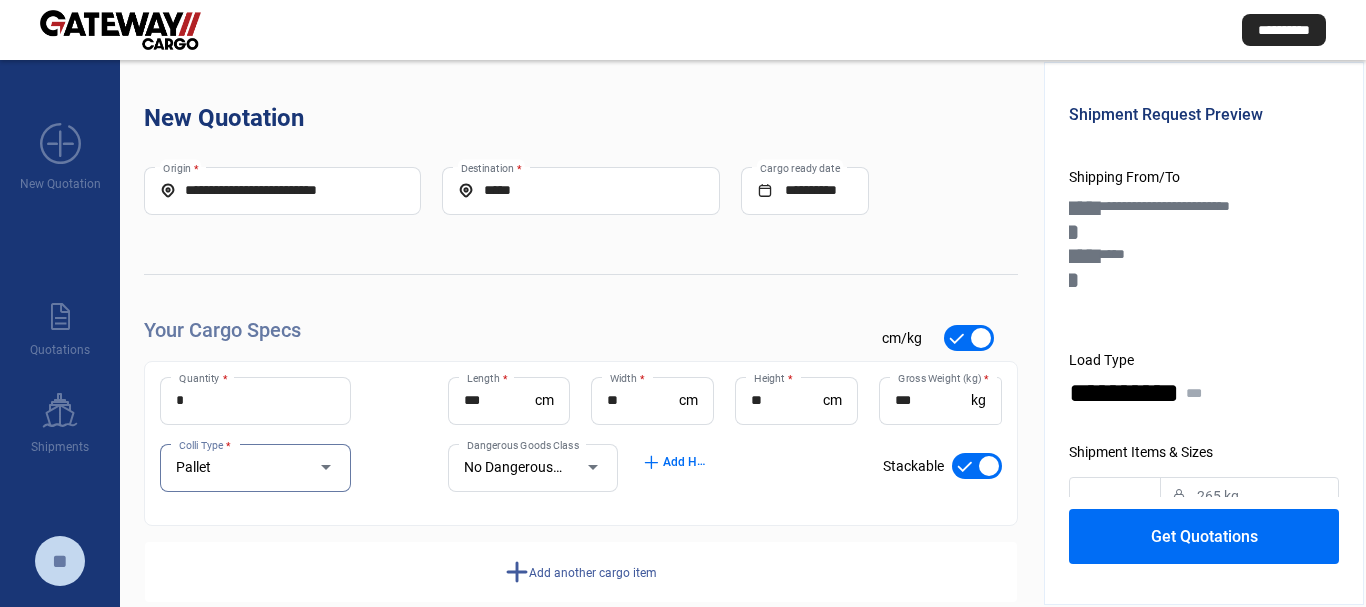 click at bounding box center [989, 466] 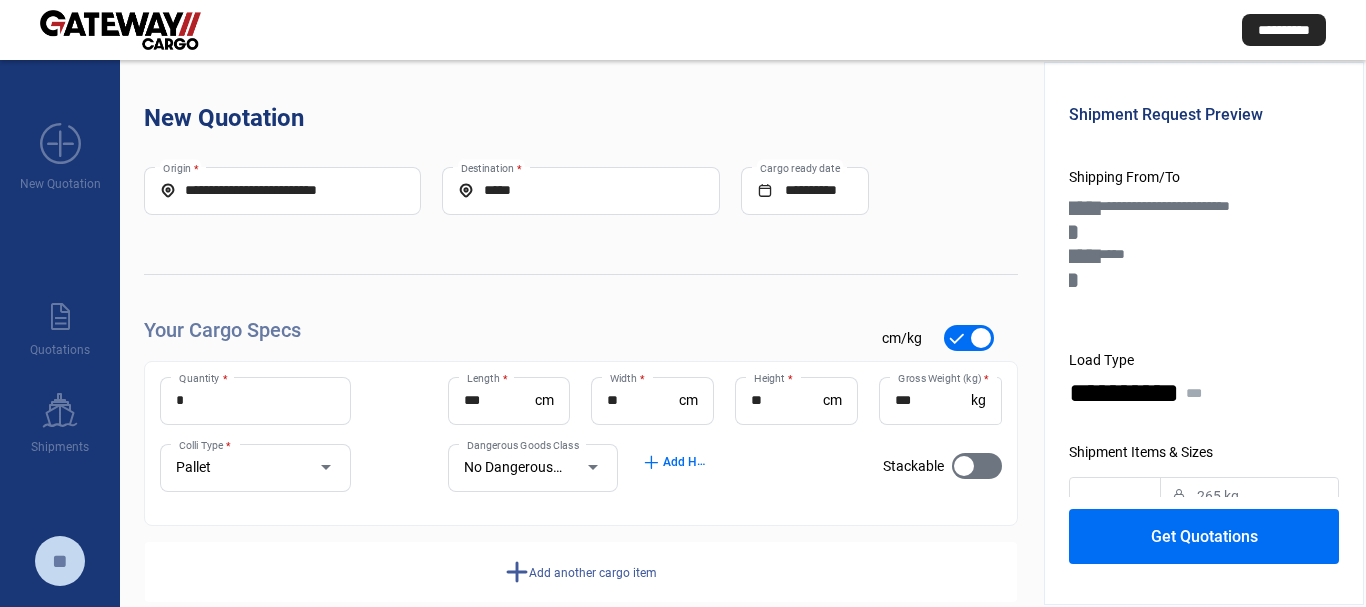 click on "Get Quotations" 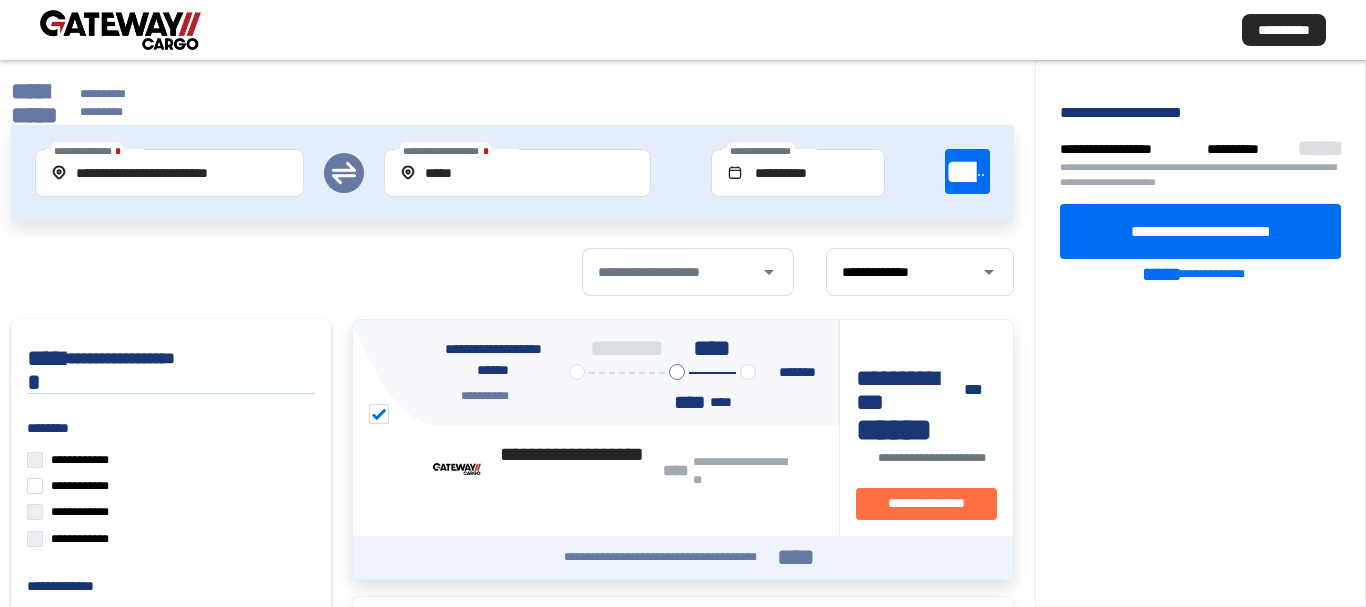 click on "[LAST_NAME]" 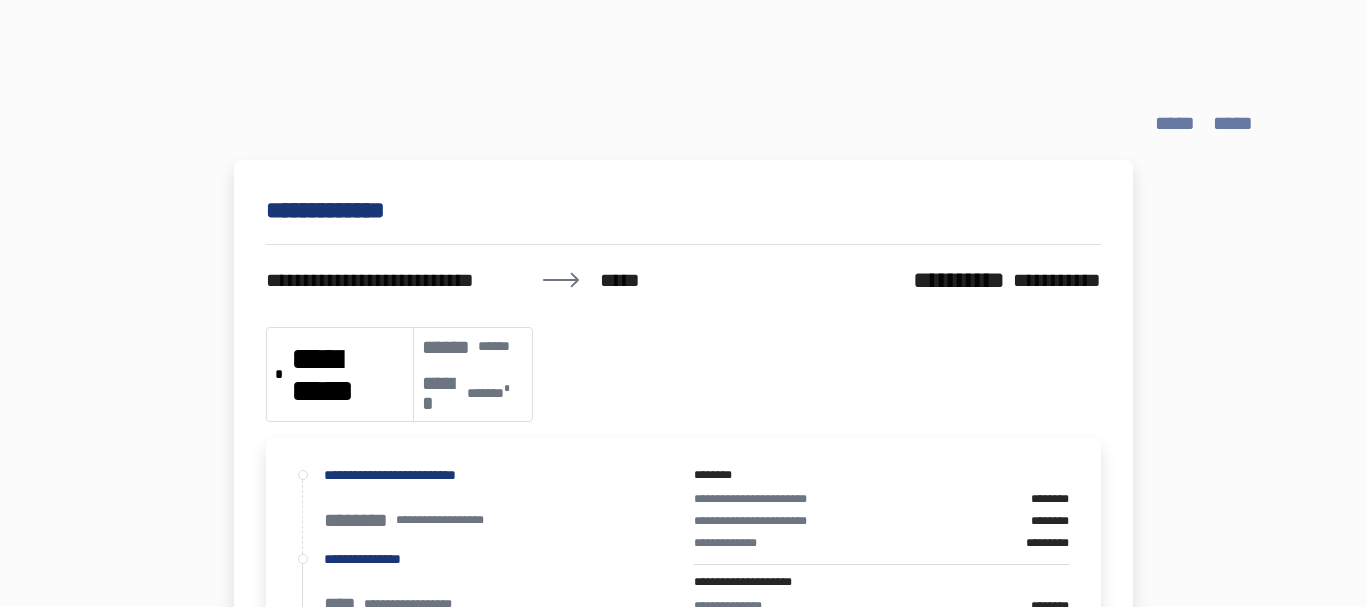 click on "*****" at bounding box center (1180, 123) 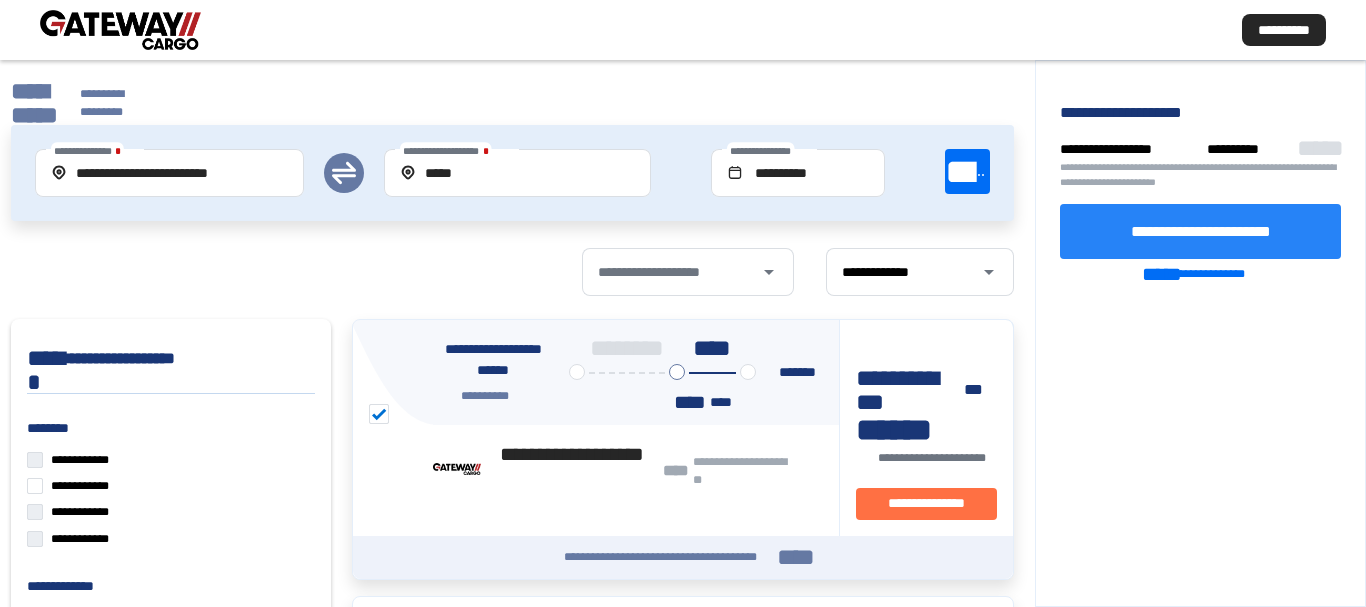 click on "**********" 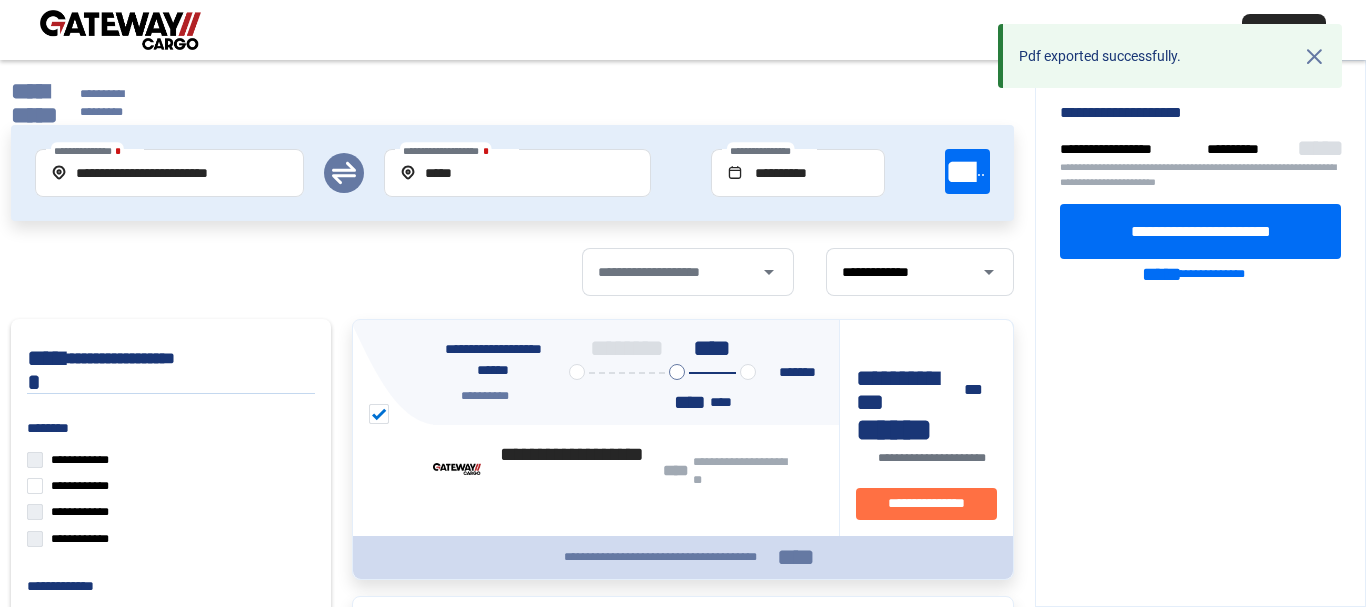 click on "[LAST_NAME] ****" 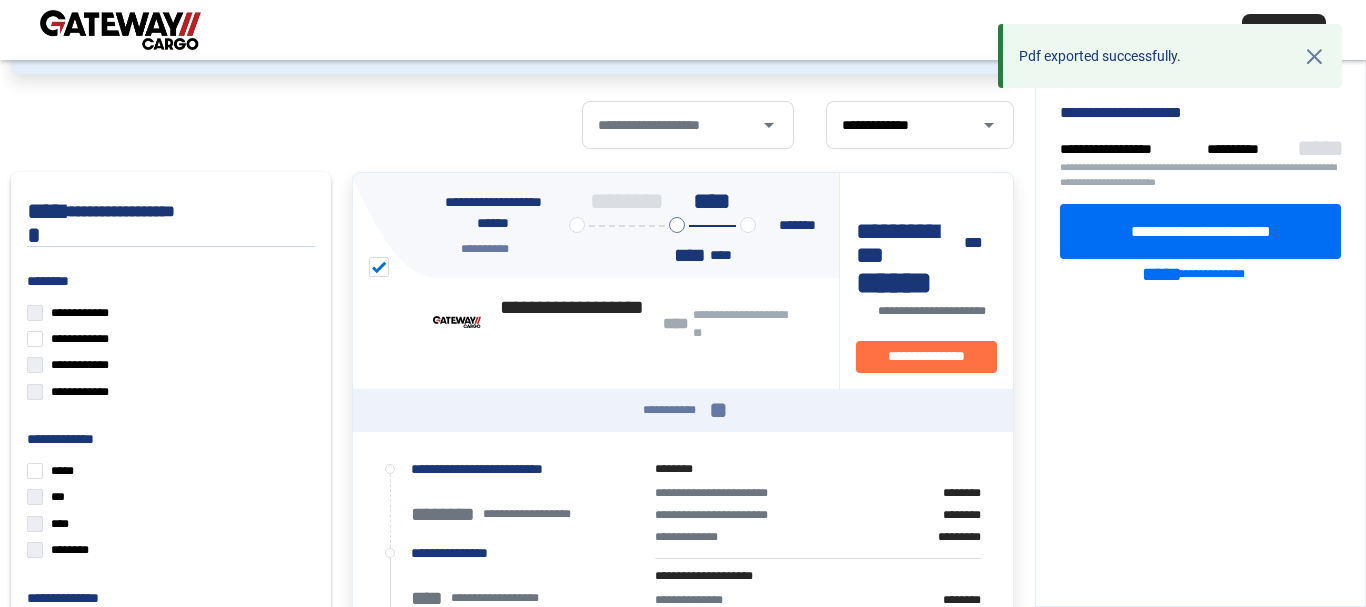 scroll, scrollTop: 300, scrollLeft: 0, axis: vertical 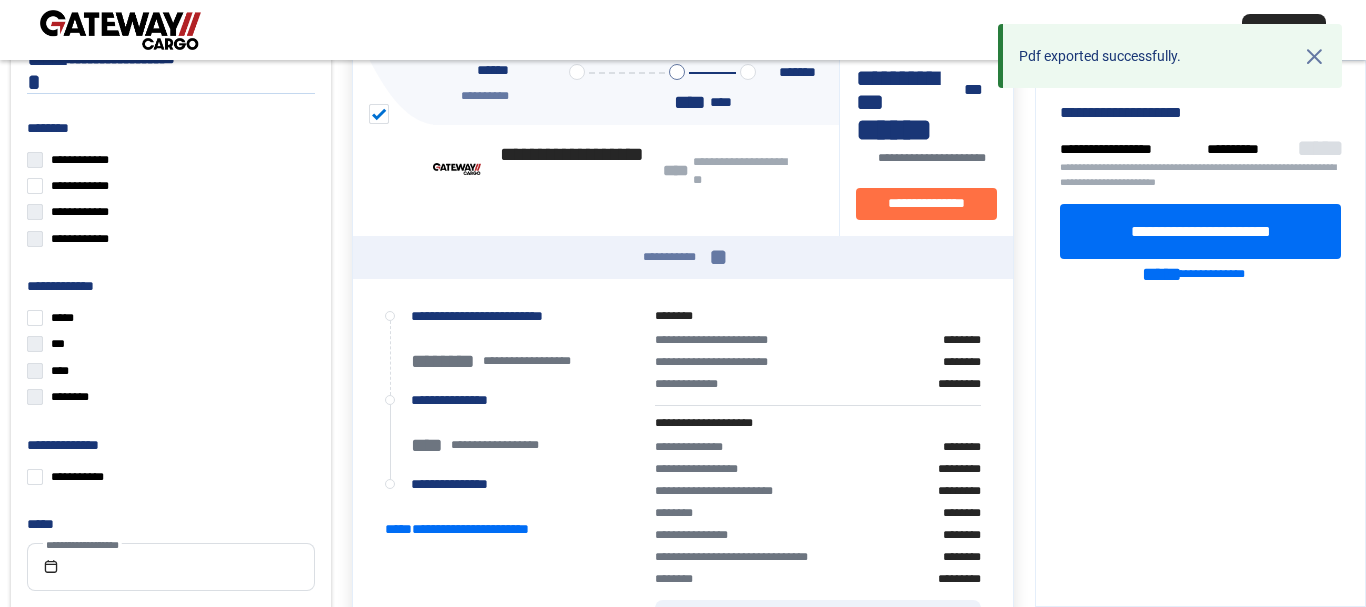 type 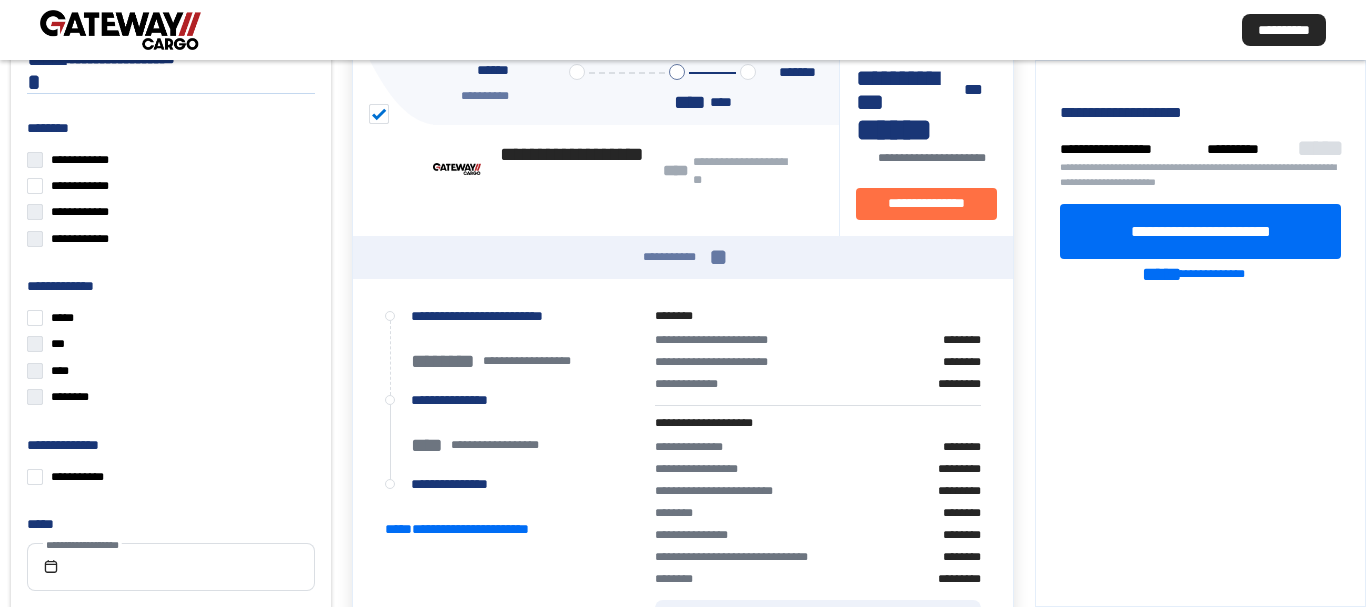 click at bounding box center [120, 30] 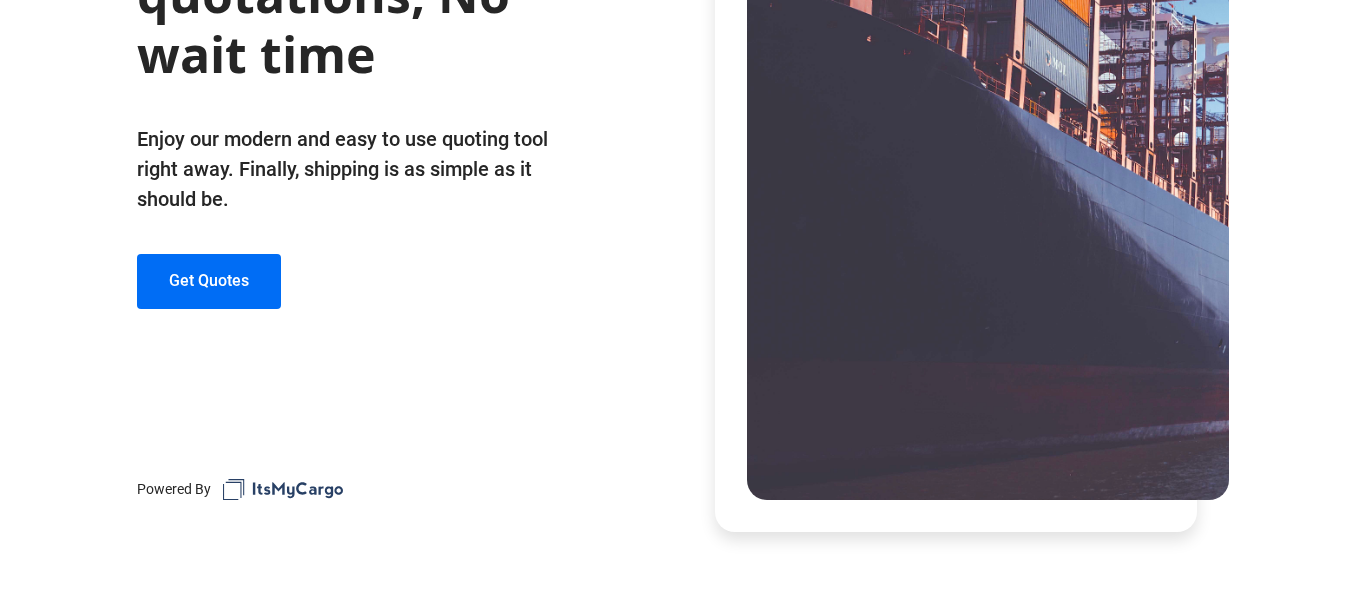 scroll, scrollTop: 325, scrollLeft: 0, axis: vertical 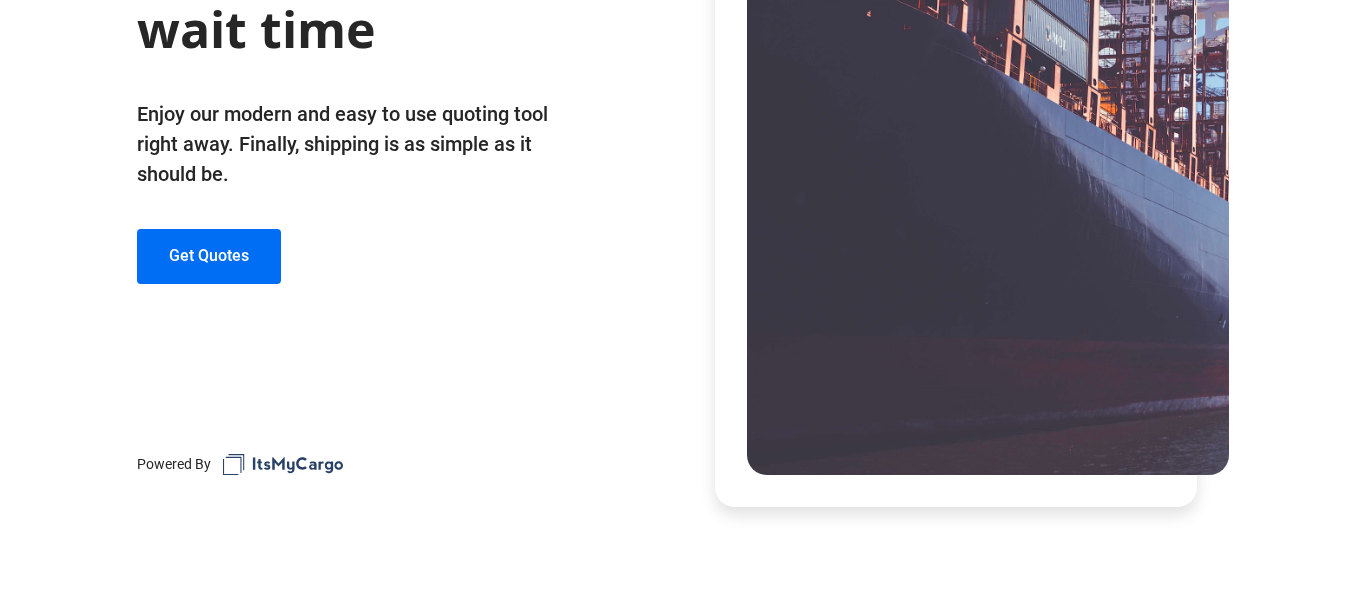 click on "Instant quotations, No wait time   Enjoy our modern and easy to use quoting tool right away. Finally, shipping is as simple as it should be.  Get Quotes" 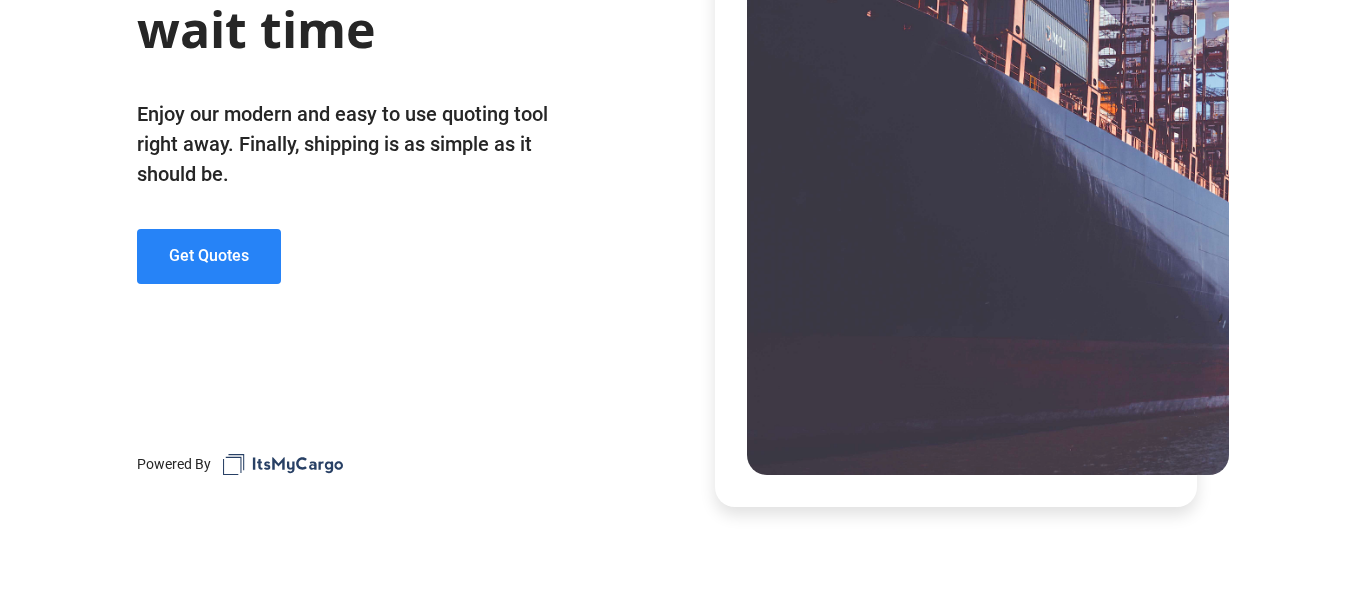 click on "Get Quotes" 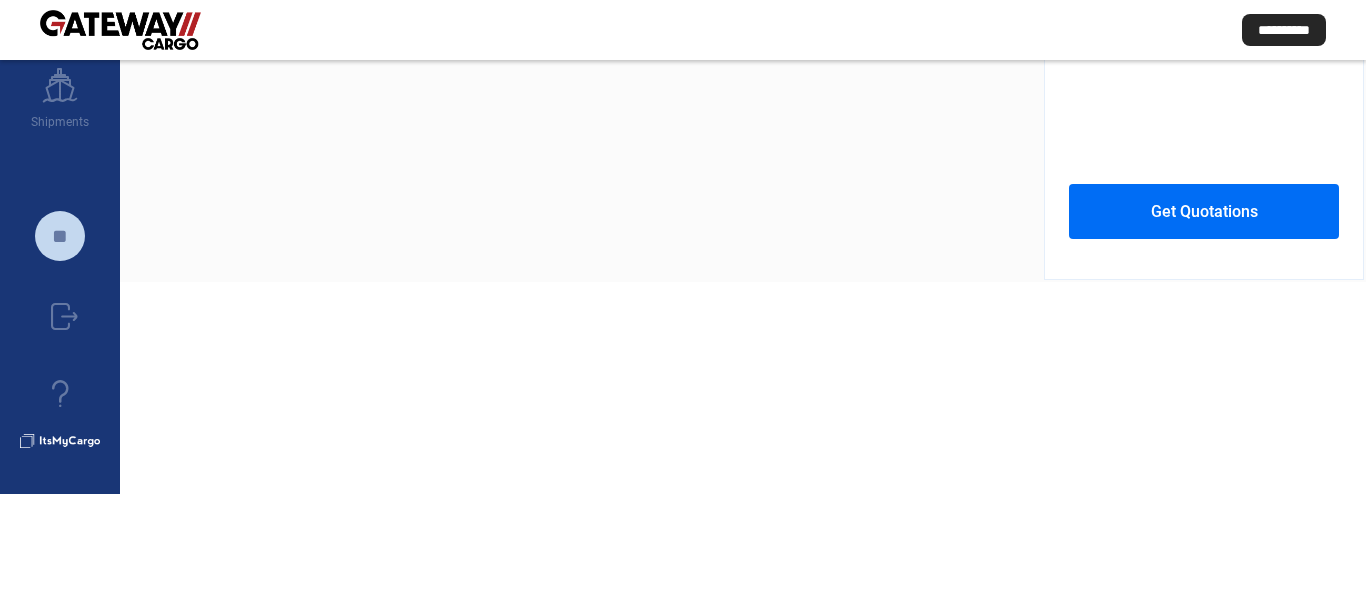 scroll, scrollTop: 0, scrollLeft: 0, axis: both 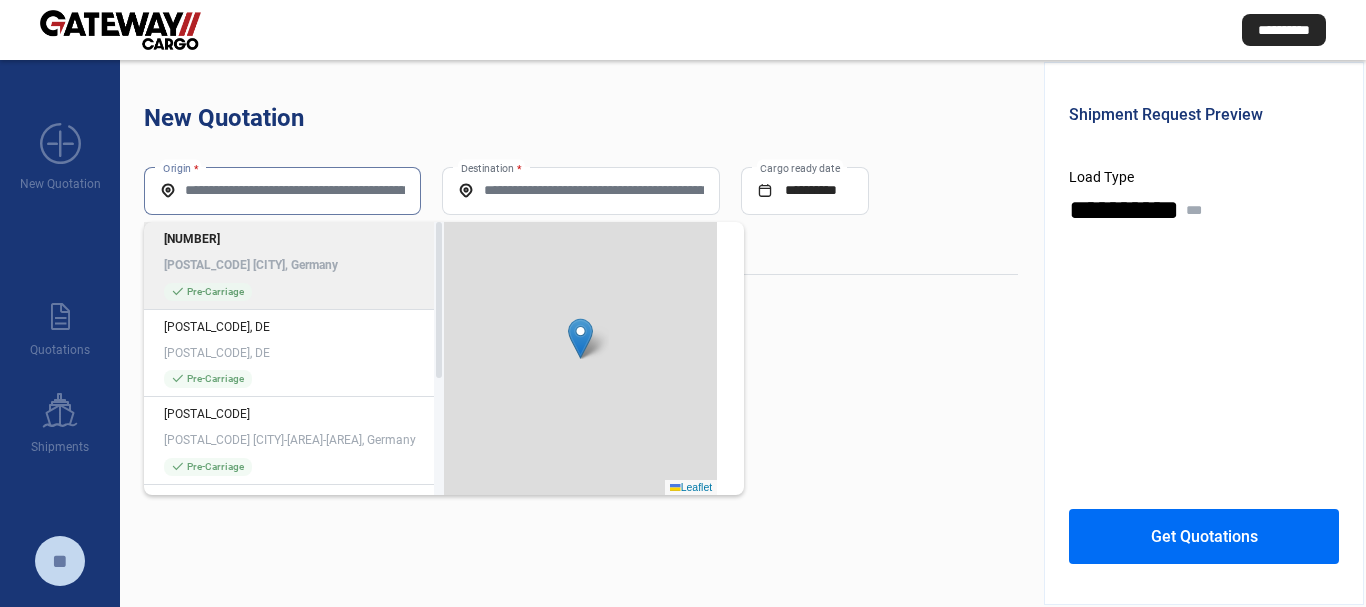 click on "Origin *" at bounding box center (282, 190) 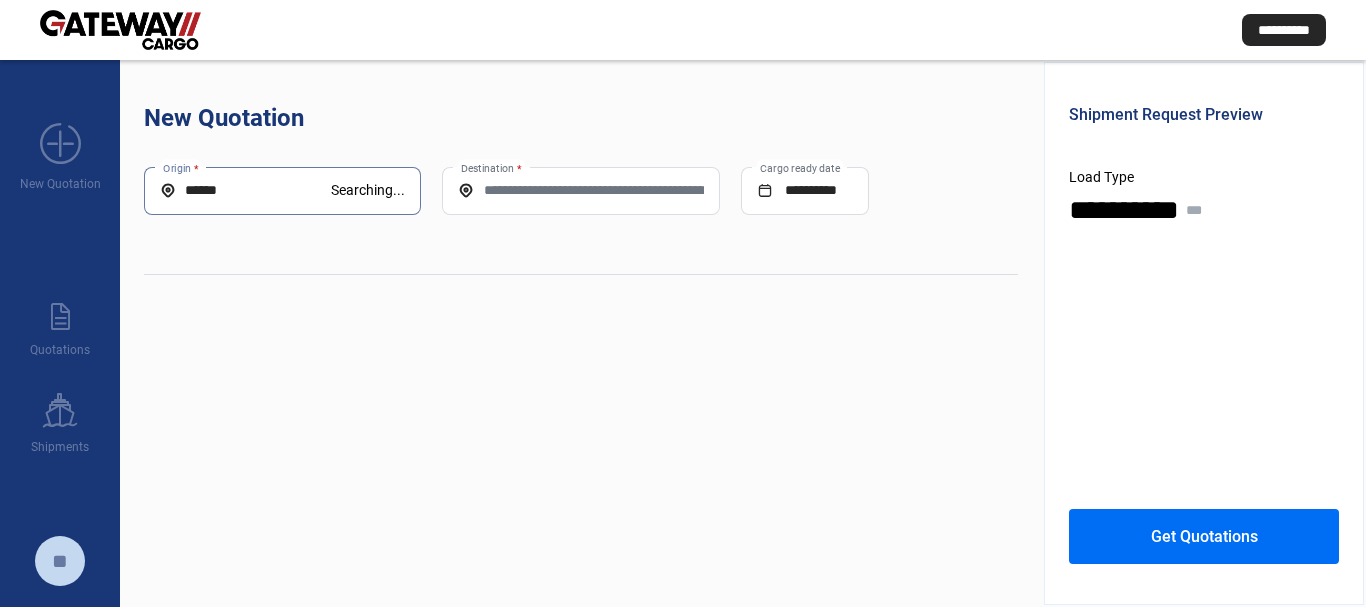 click on "[LAST_NAME]" at bounding box center [245, 190] 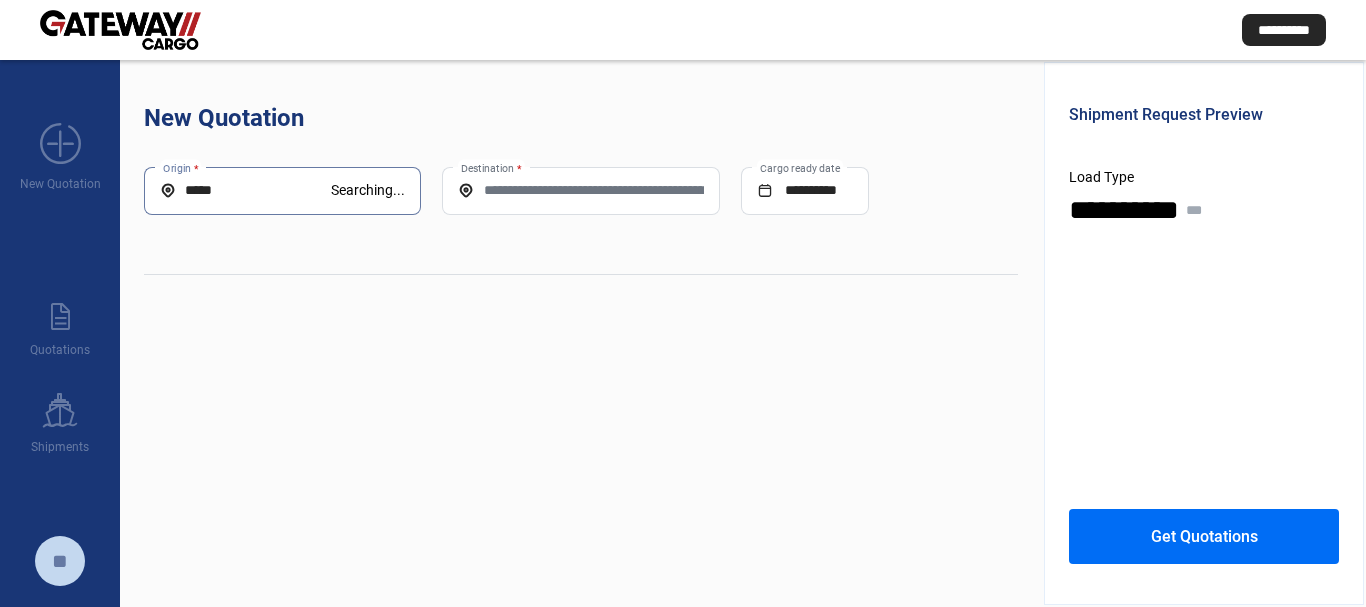 click on "*****" at bounding box center [245, 190] 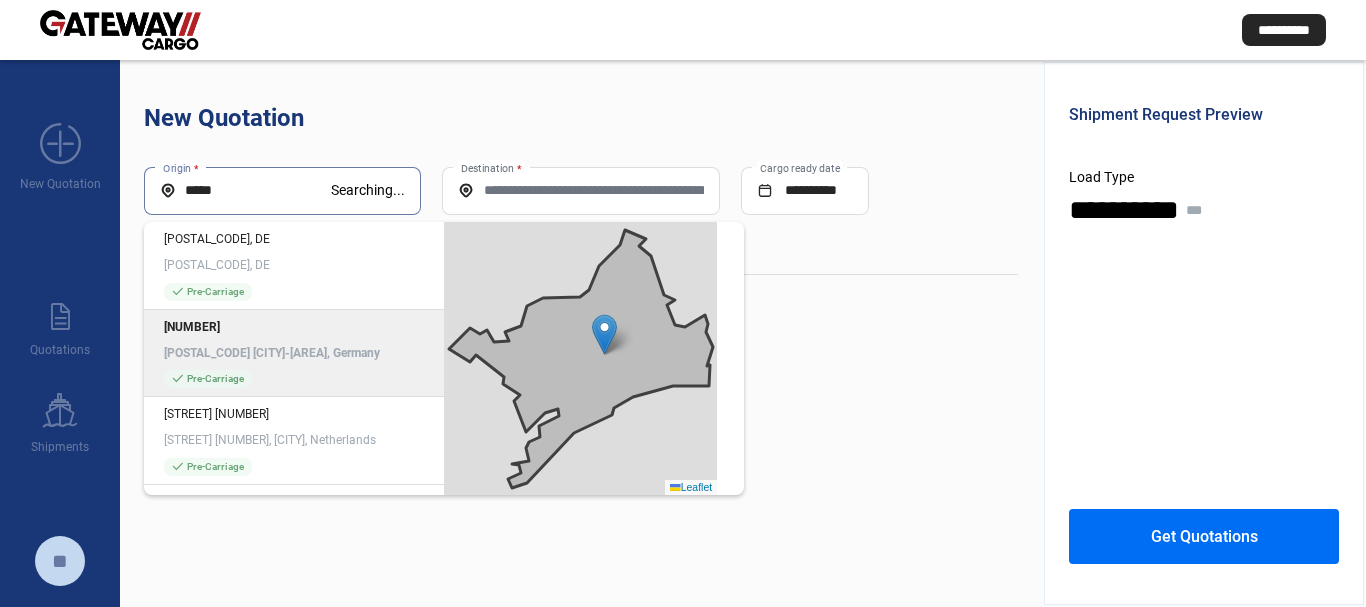 click on "[POSTAL_CODE] [CITY]-[AREA], Germany" 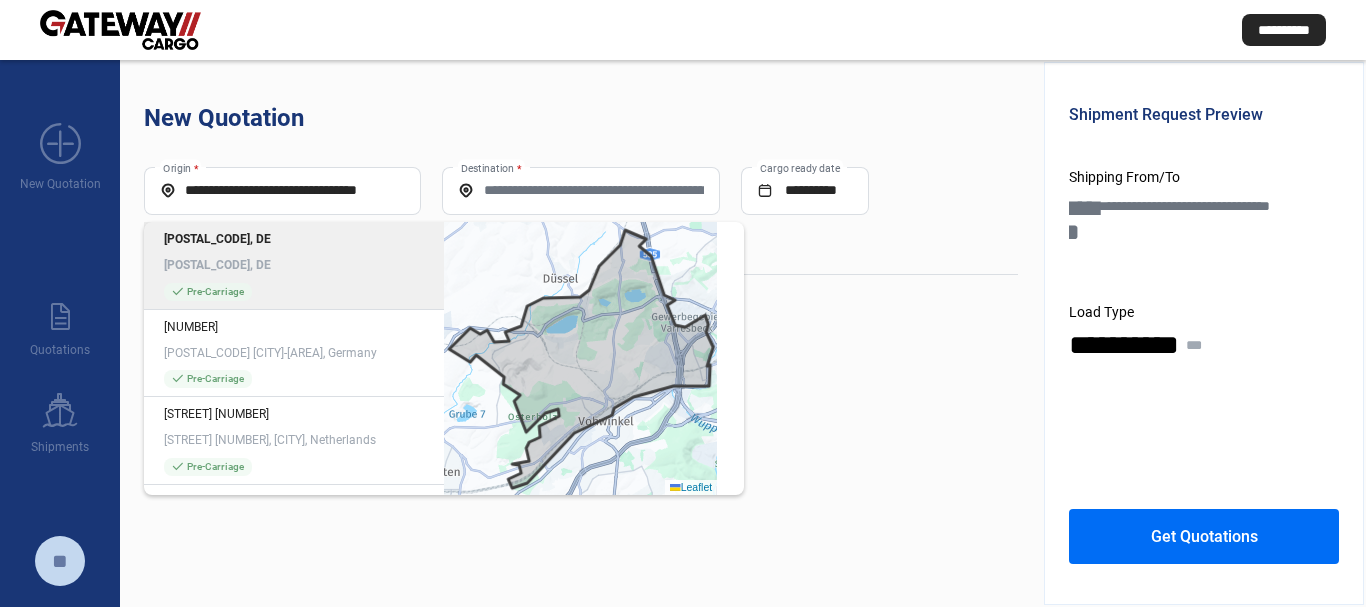 click on "Destination *" 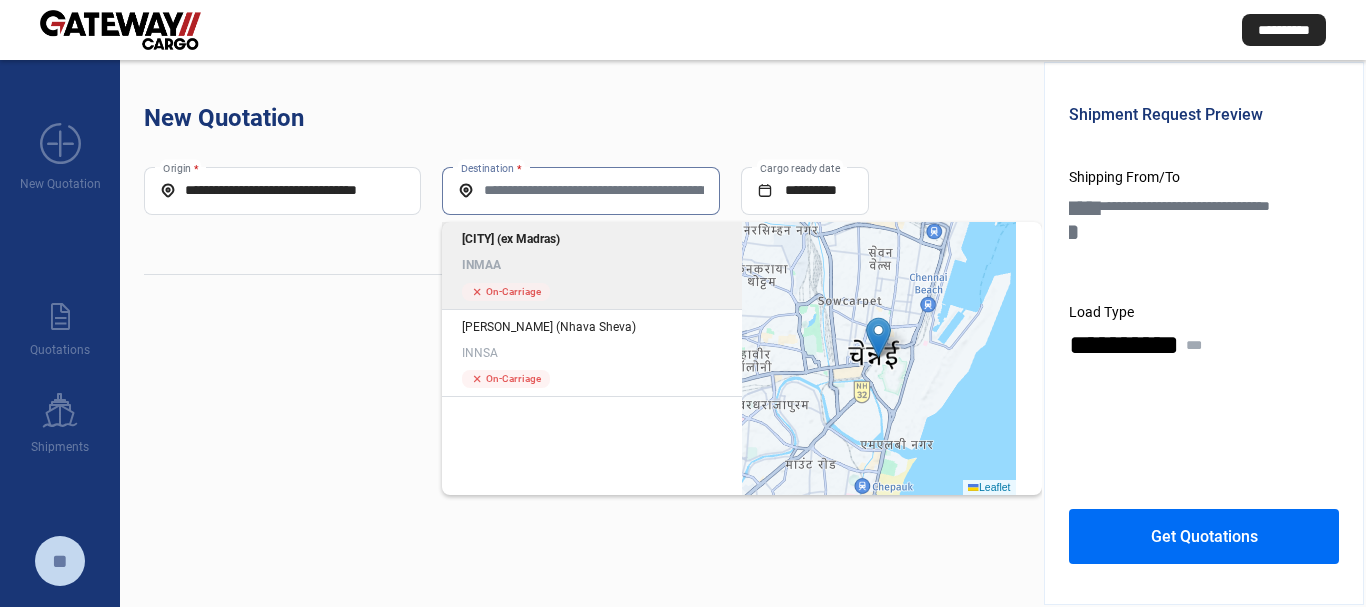 click on "[CITY] (ex Madras) INMAA" 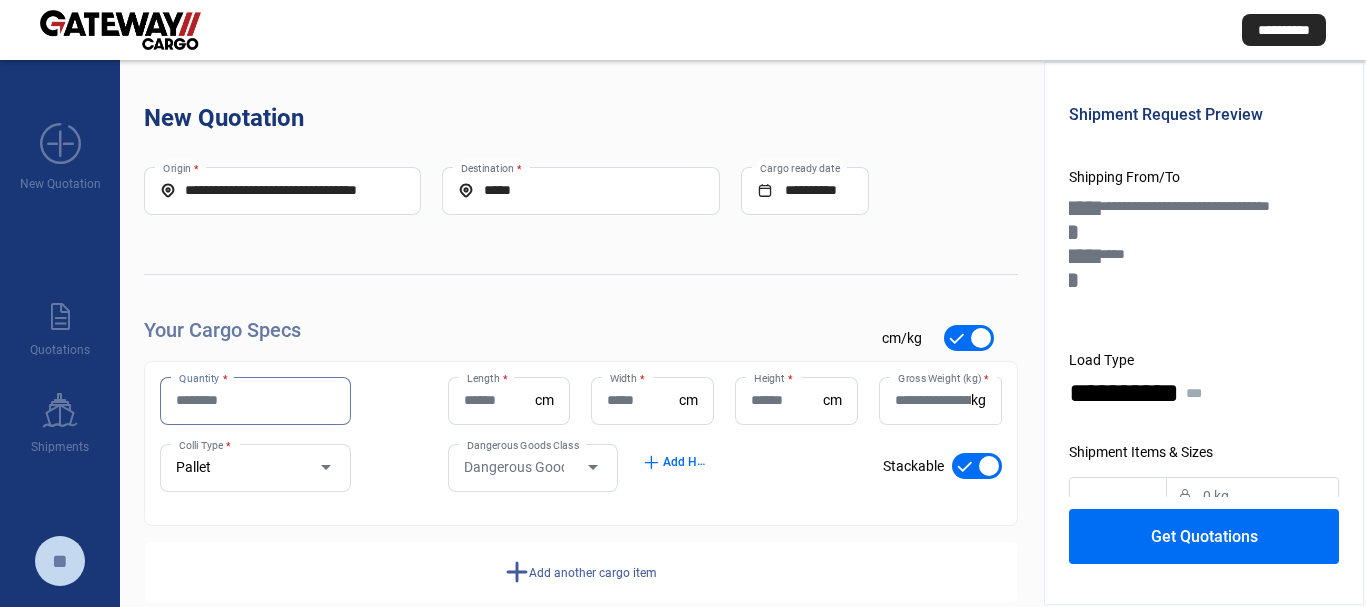 click on "Quantity *" at bounding box center [255, 400] 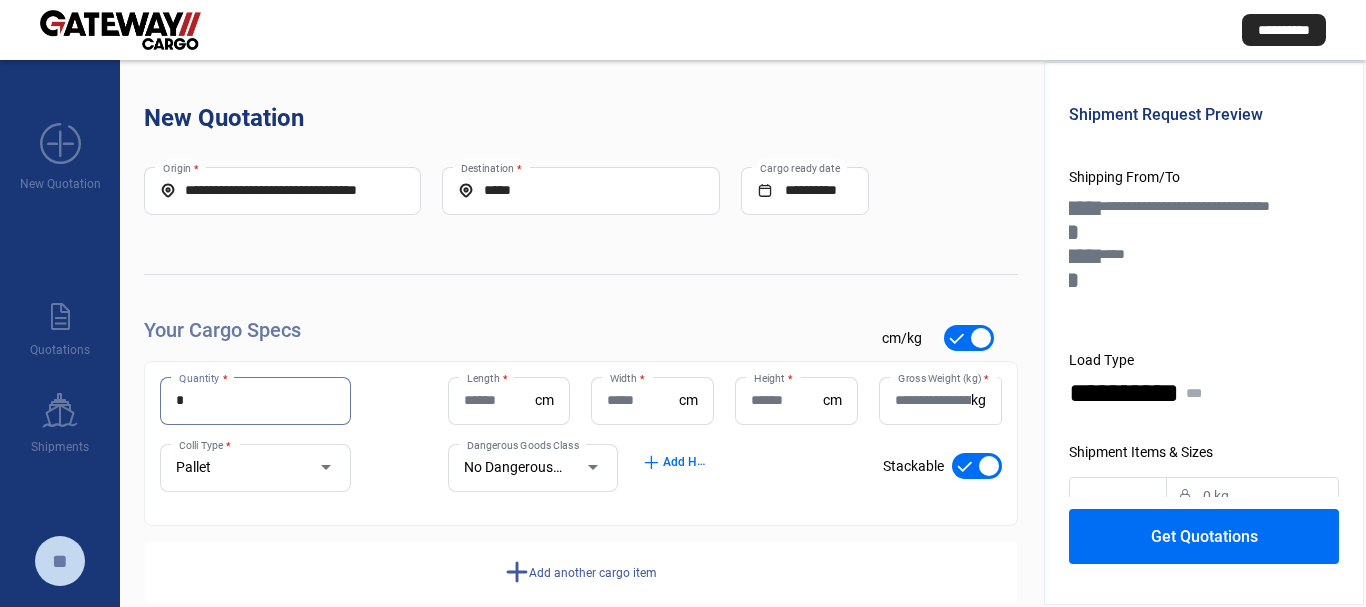 type on "*" 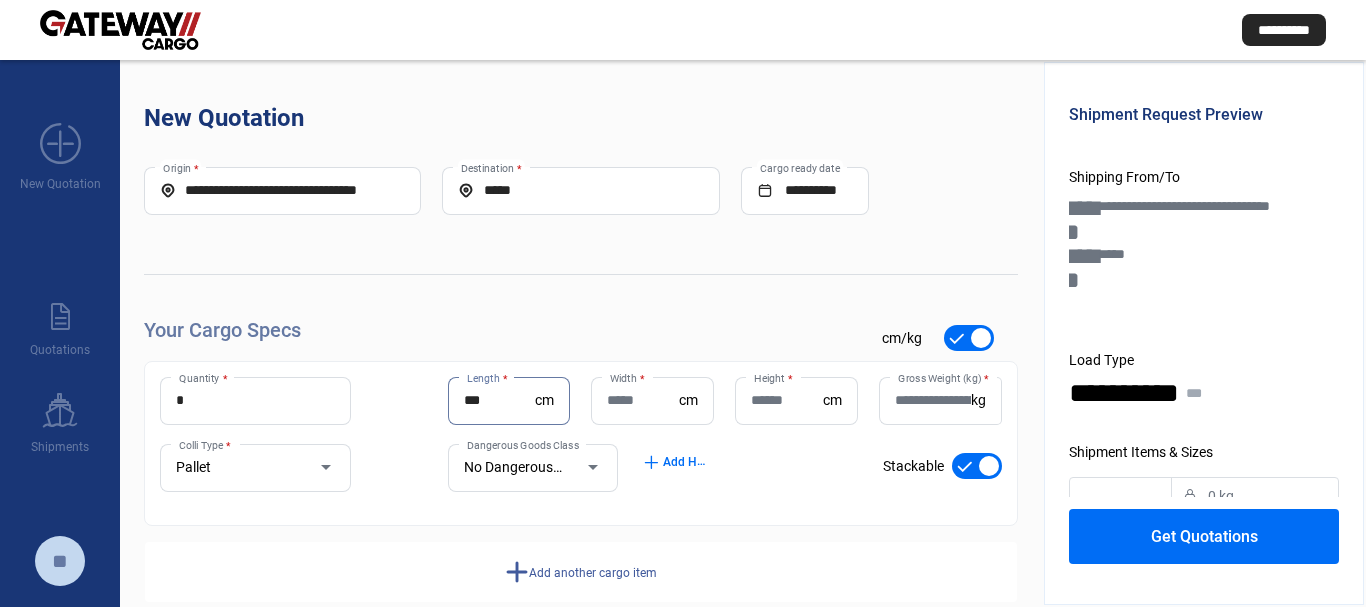 type on "***" 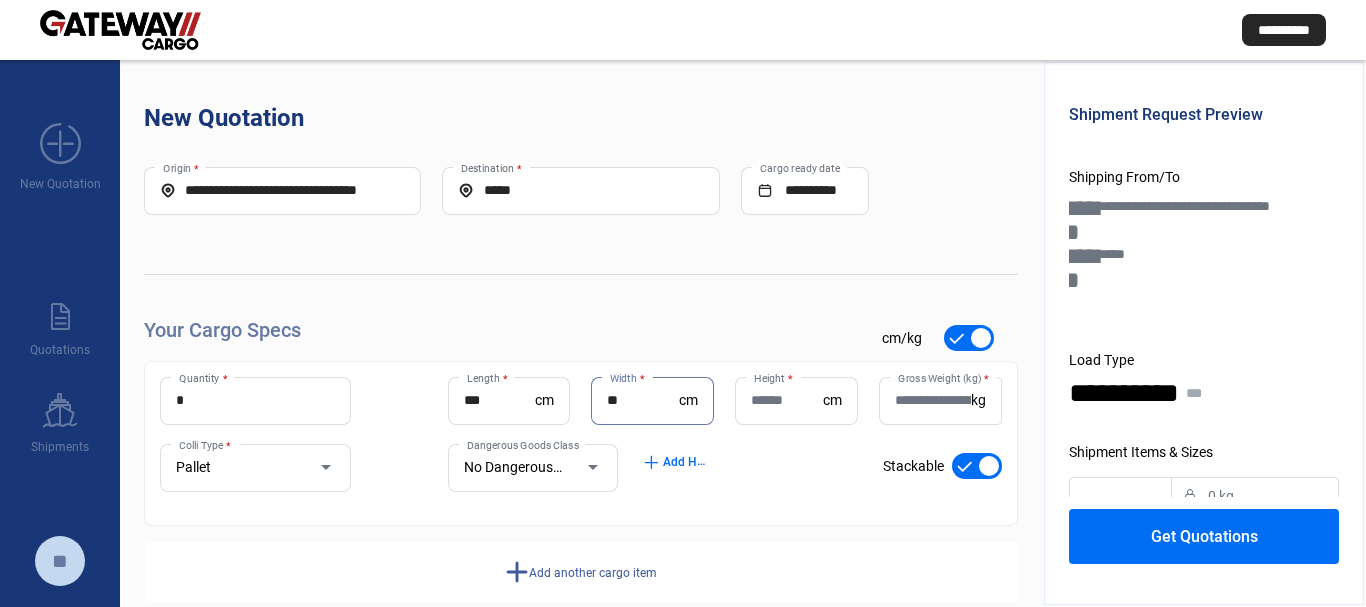 type on "**" 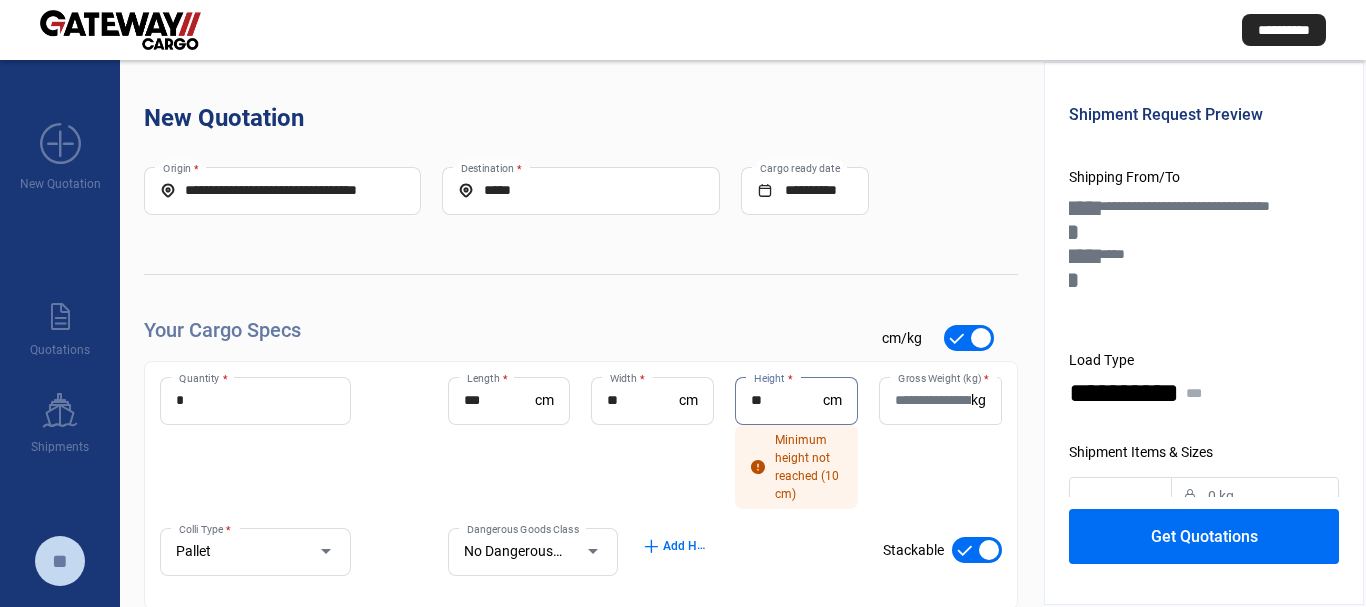 type on "**" 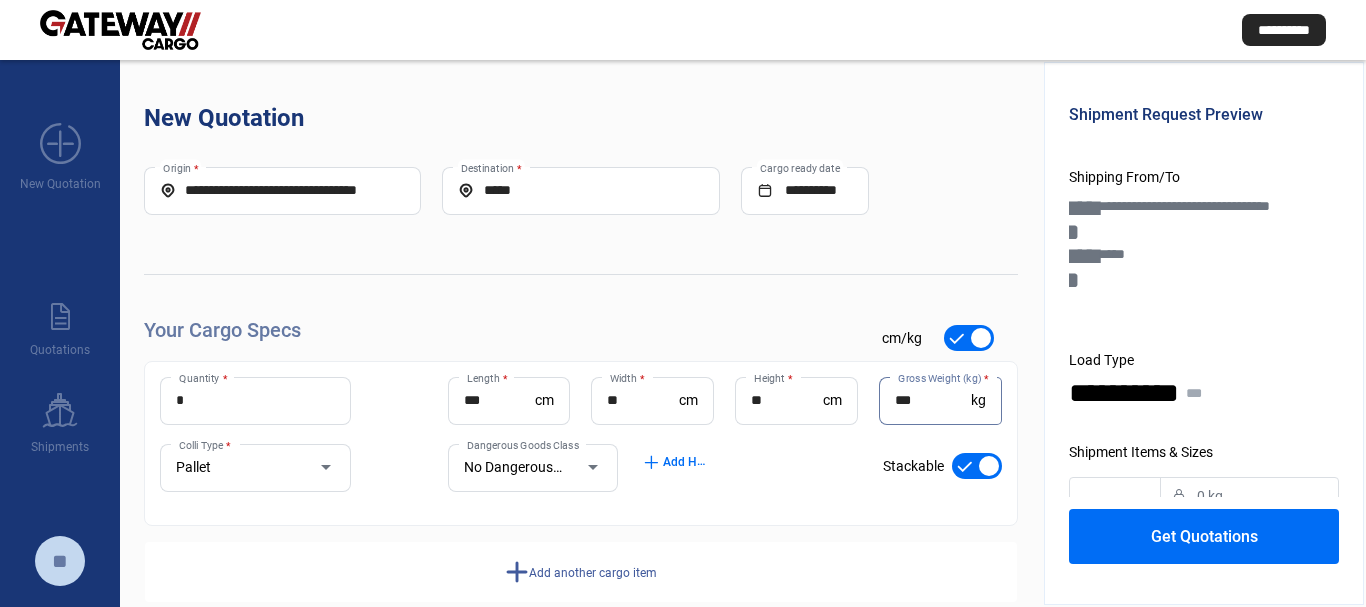type on "***" 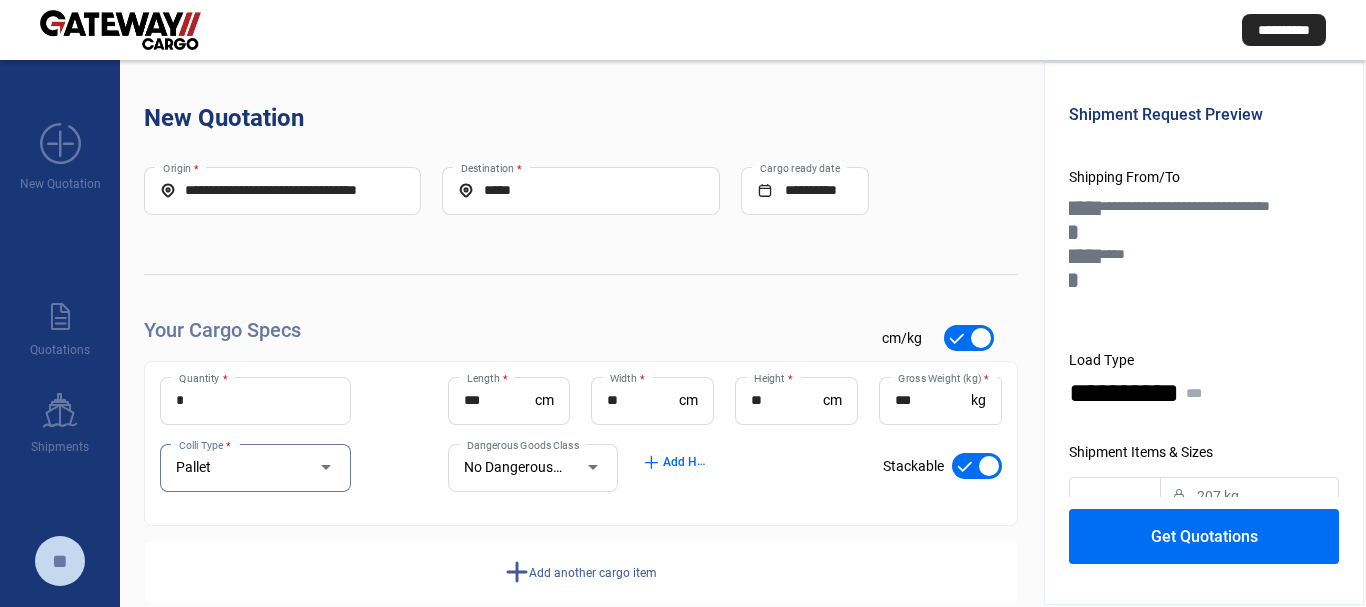 click on "Get Quotations" 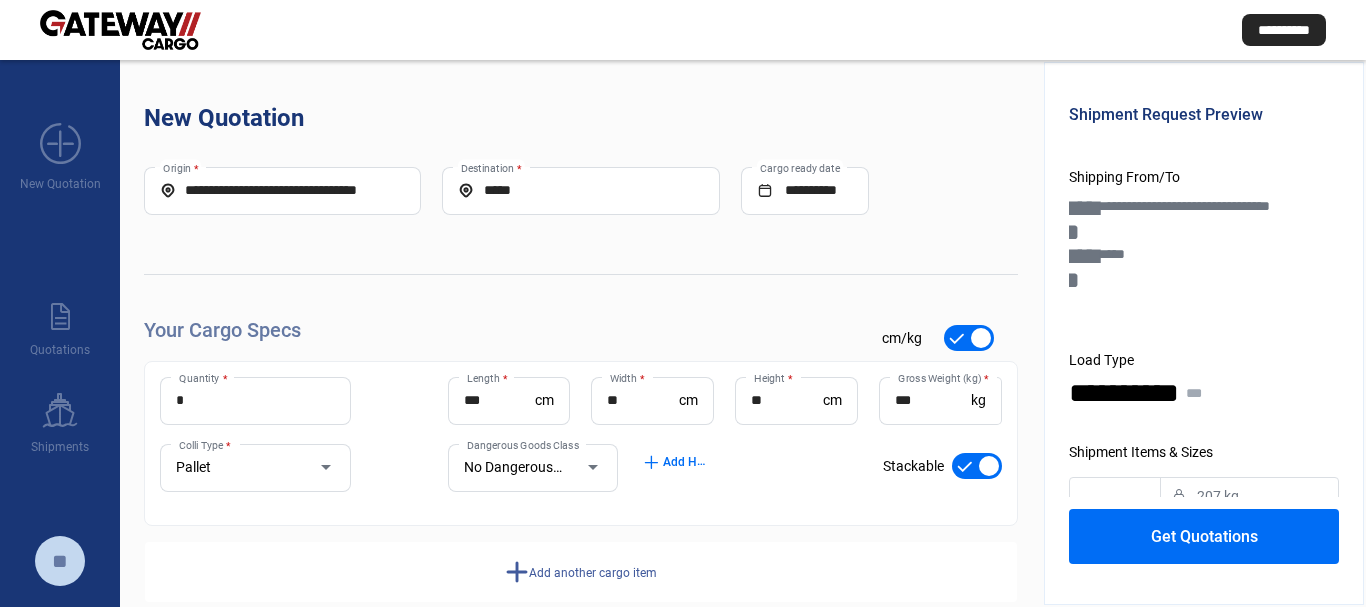 type 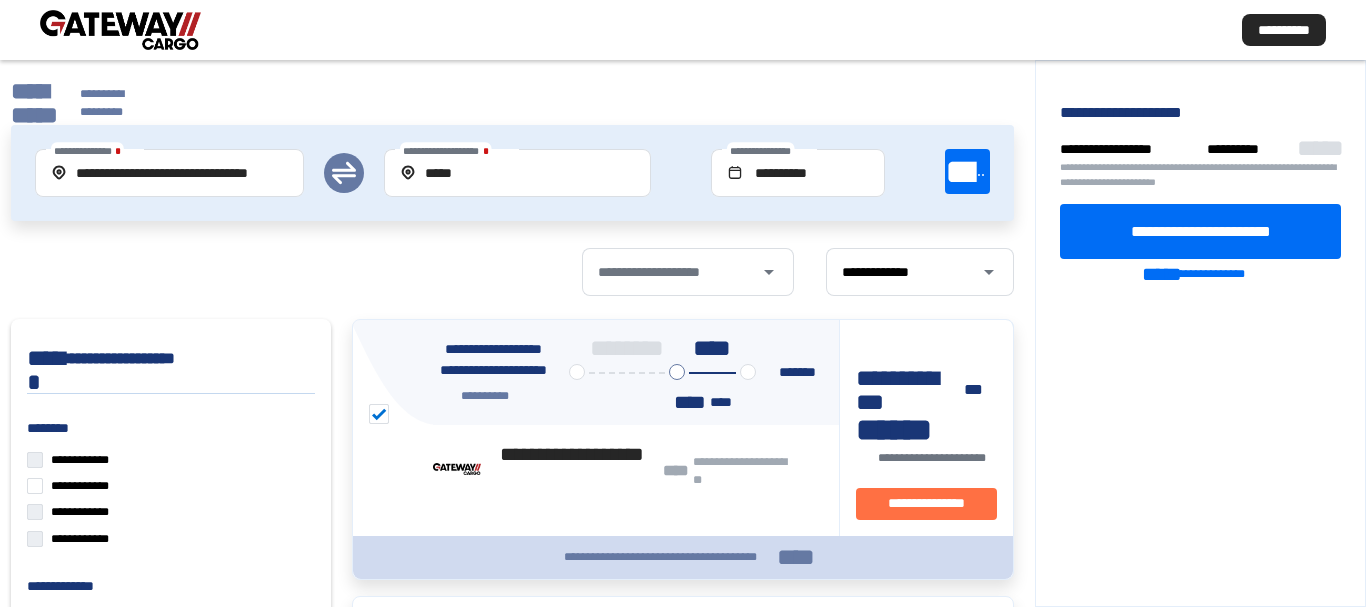 click on "[LAST_NAME] ****" 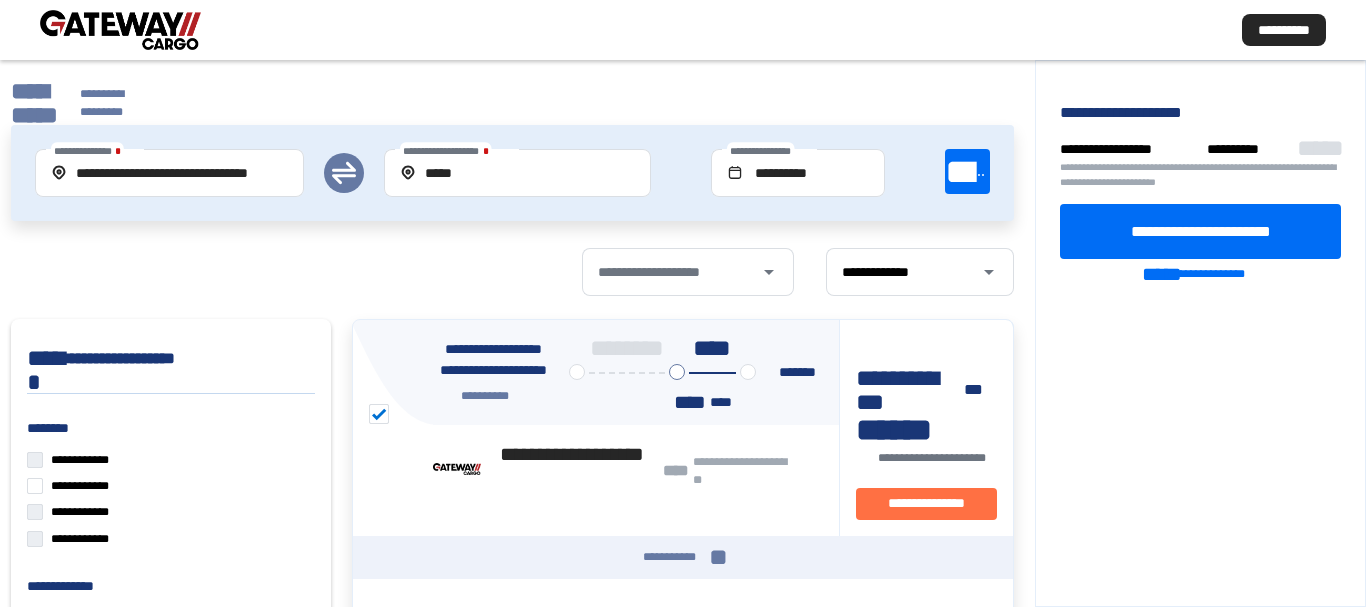 click on "**********" 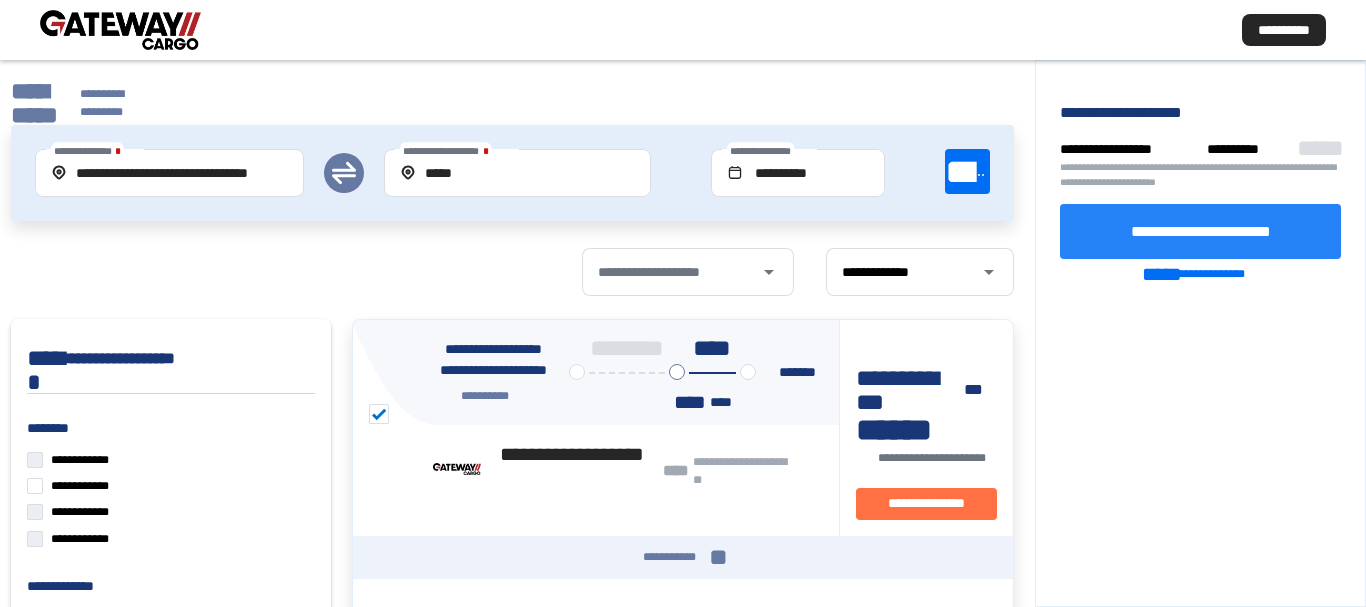 click on "**********" 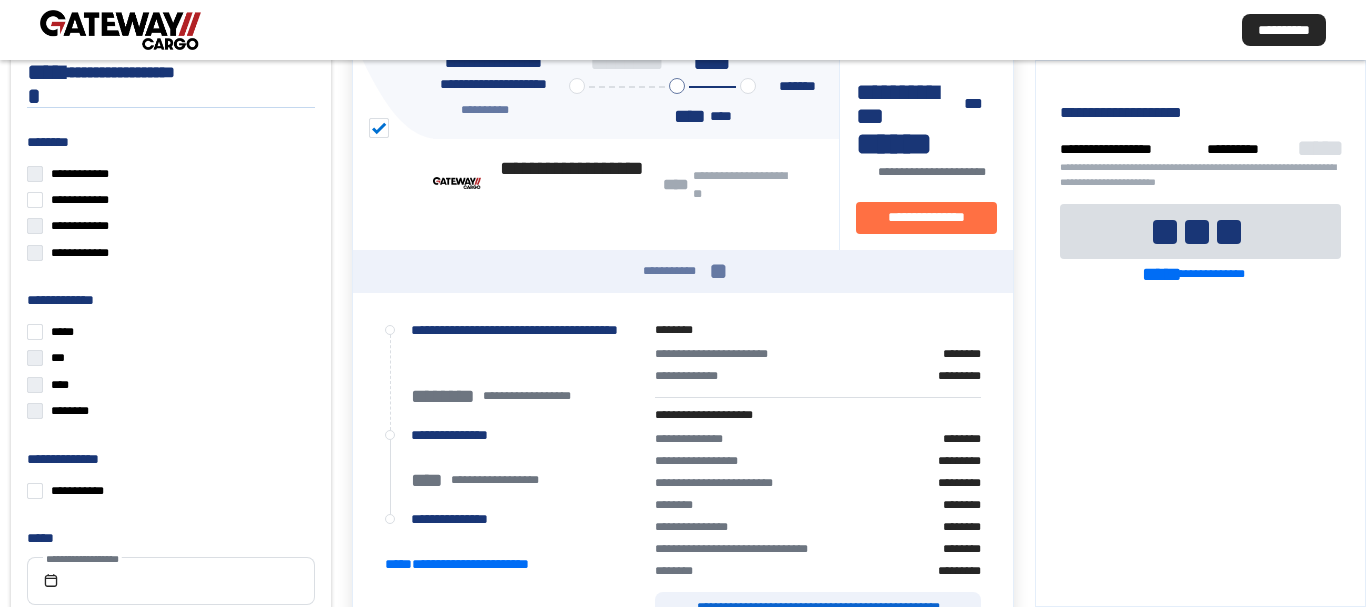 scroll, scrollTop: 400, scrollLeft: 0, axis: vertical 